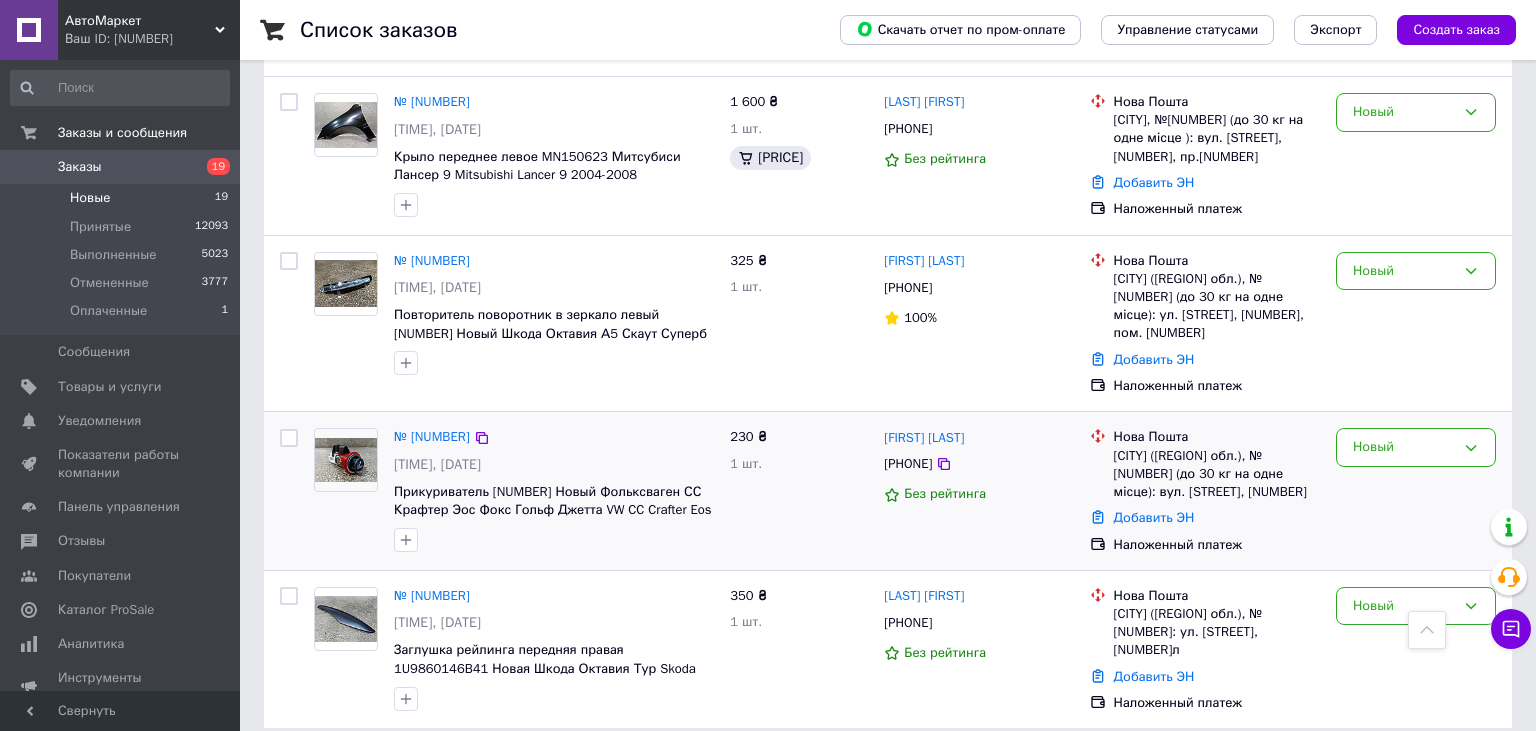 scroll, scrollTop: 2657, scrollLeft: 0, axis: vertical 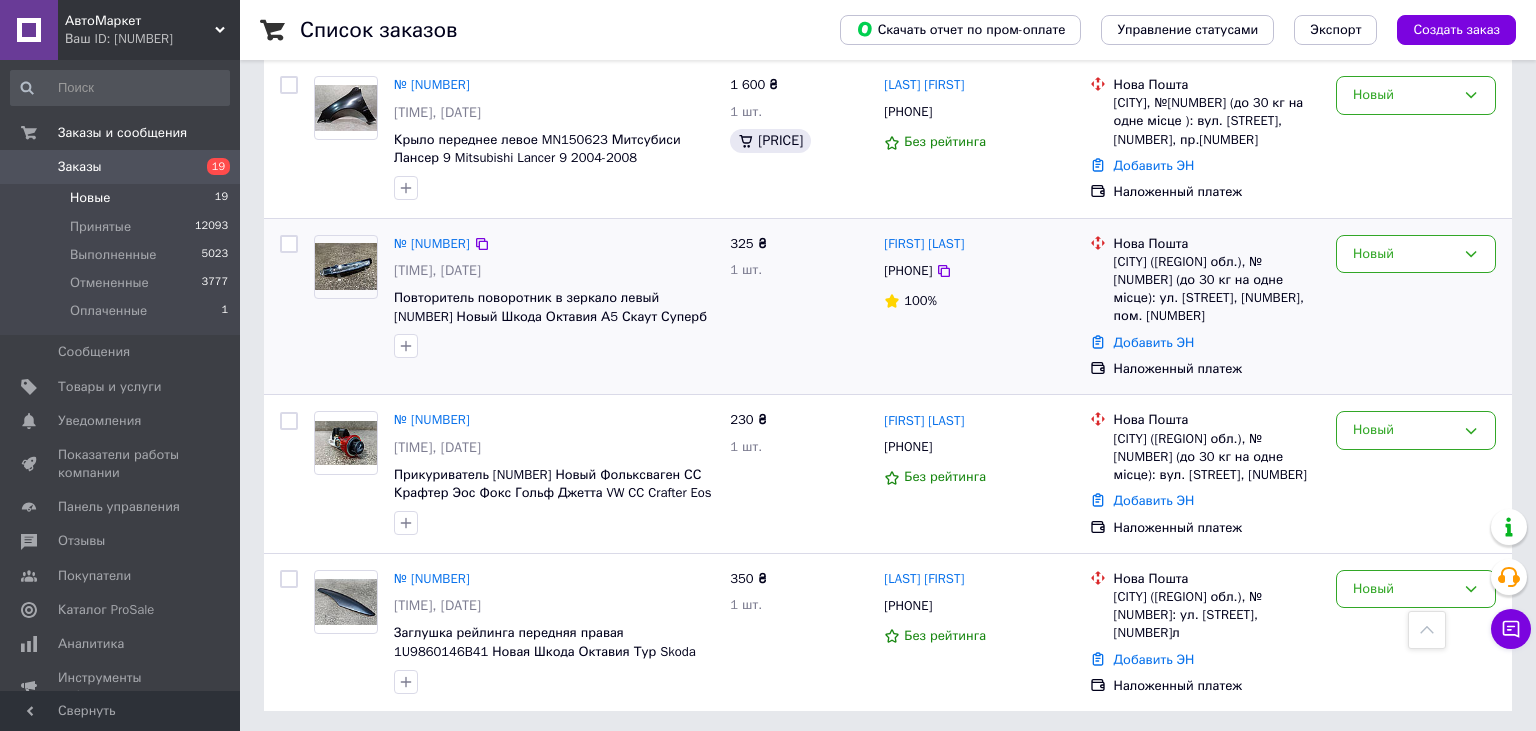 click on "[PHONE]" at bounding box center (908, 271) 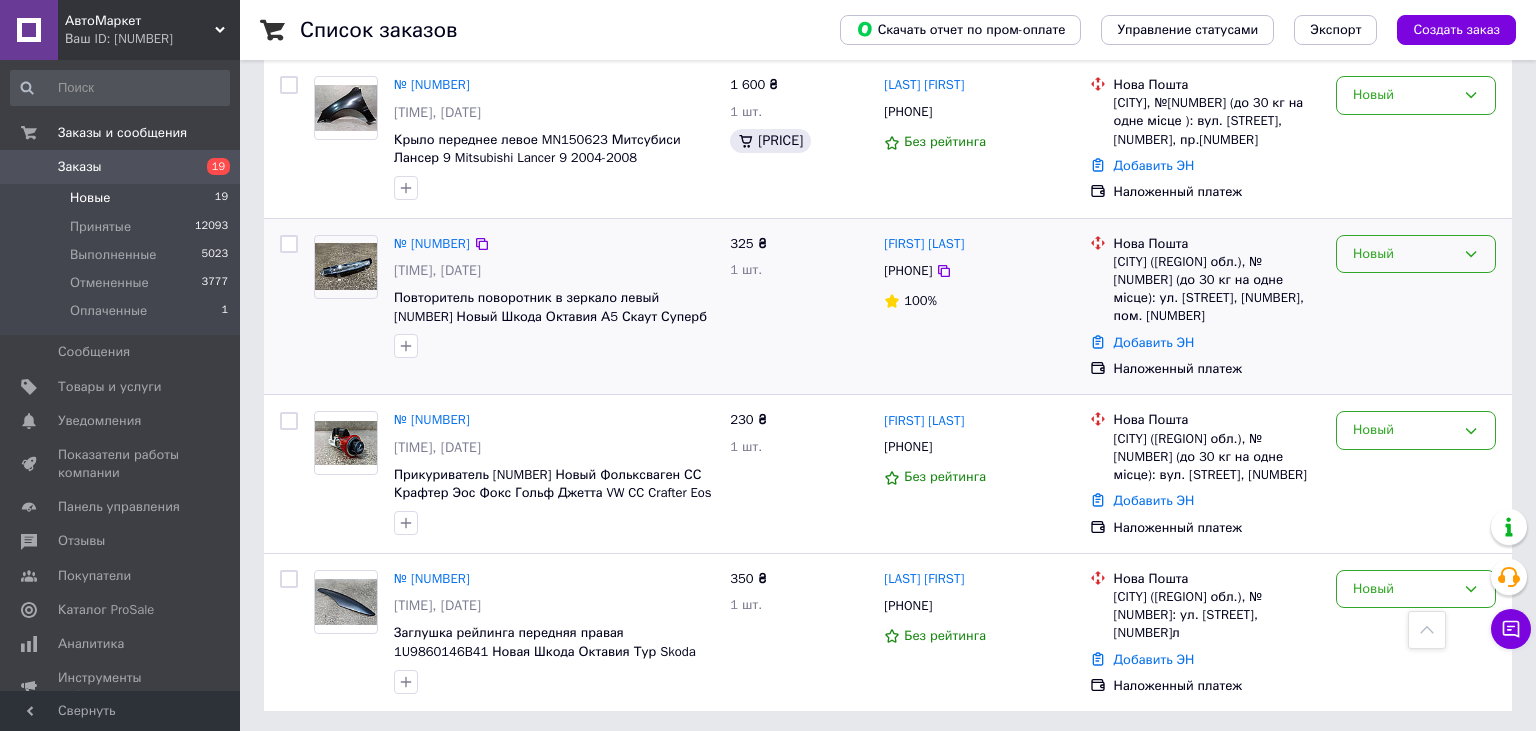 click on "Новый" at bounding box center [1404, 254] 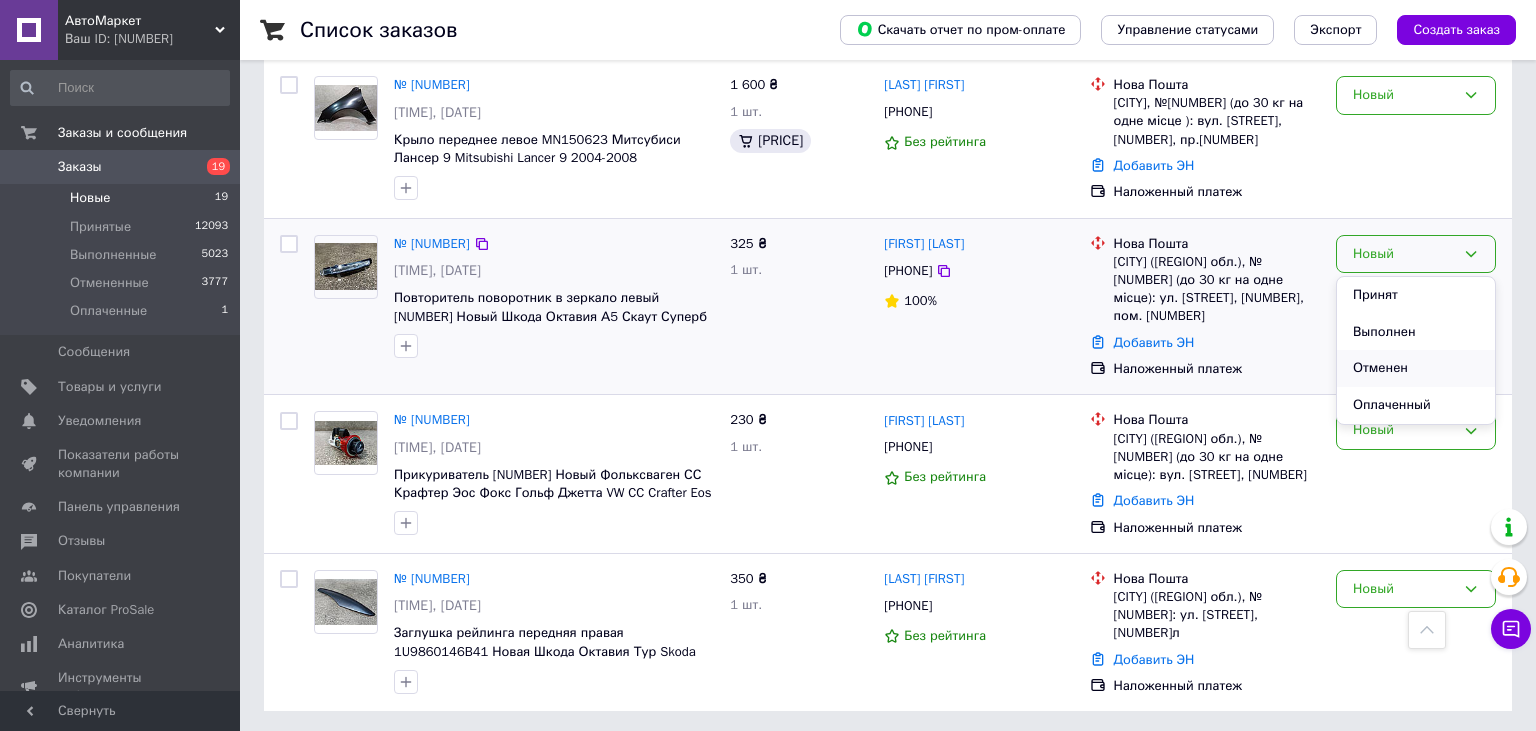 click on "Отменен" at bounding box center [1416, 368] 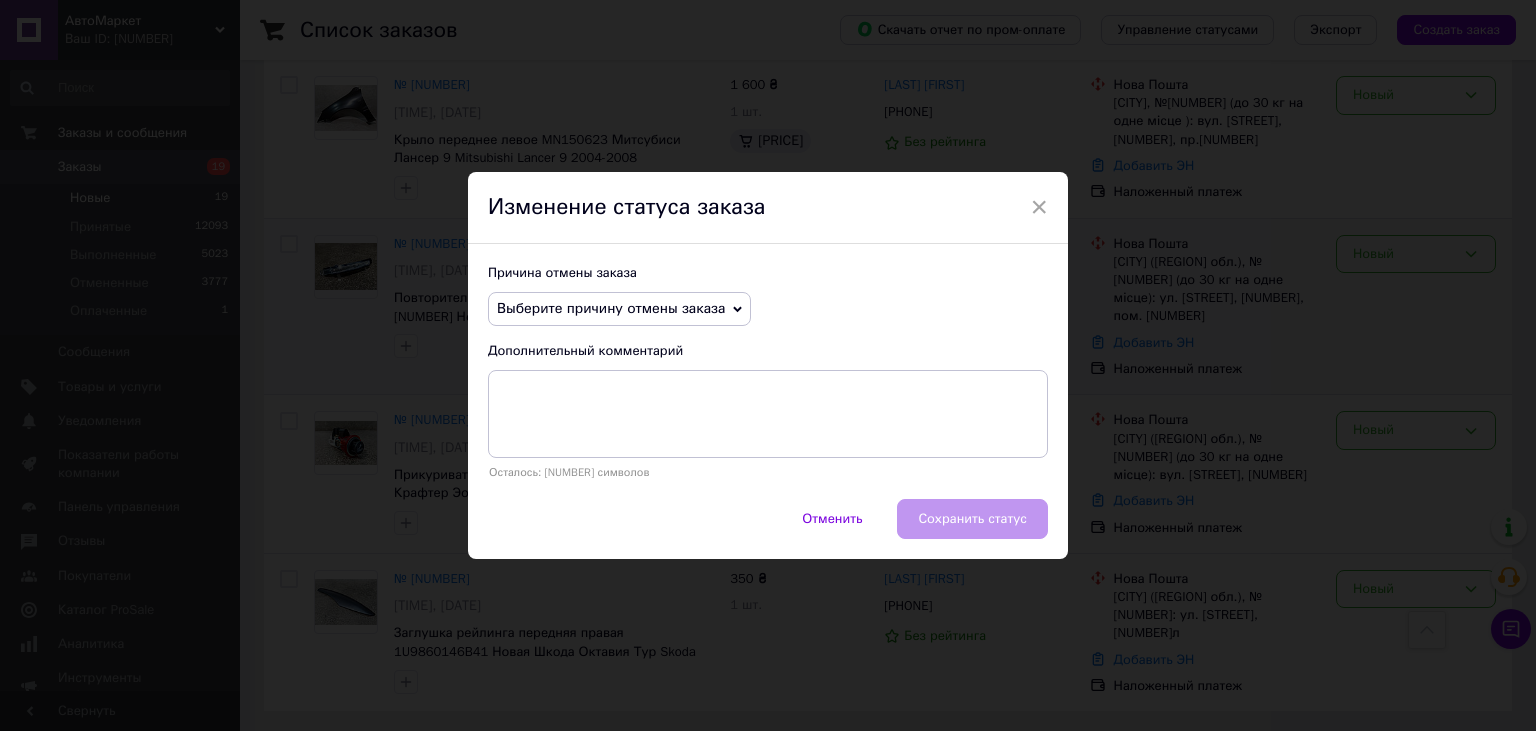 click on "Выберите причину отмены заказа" at bounding box center [611, 308] 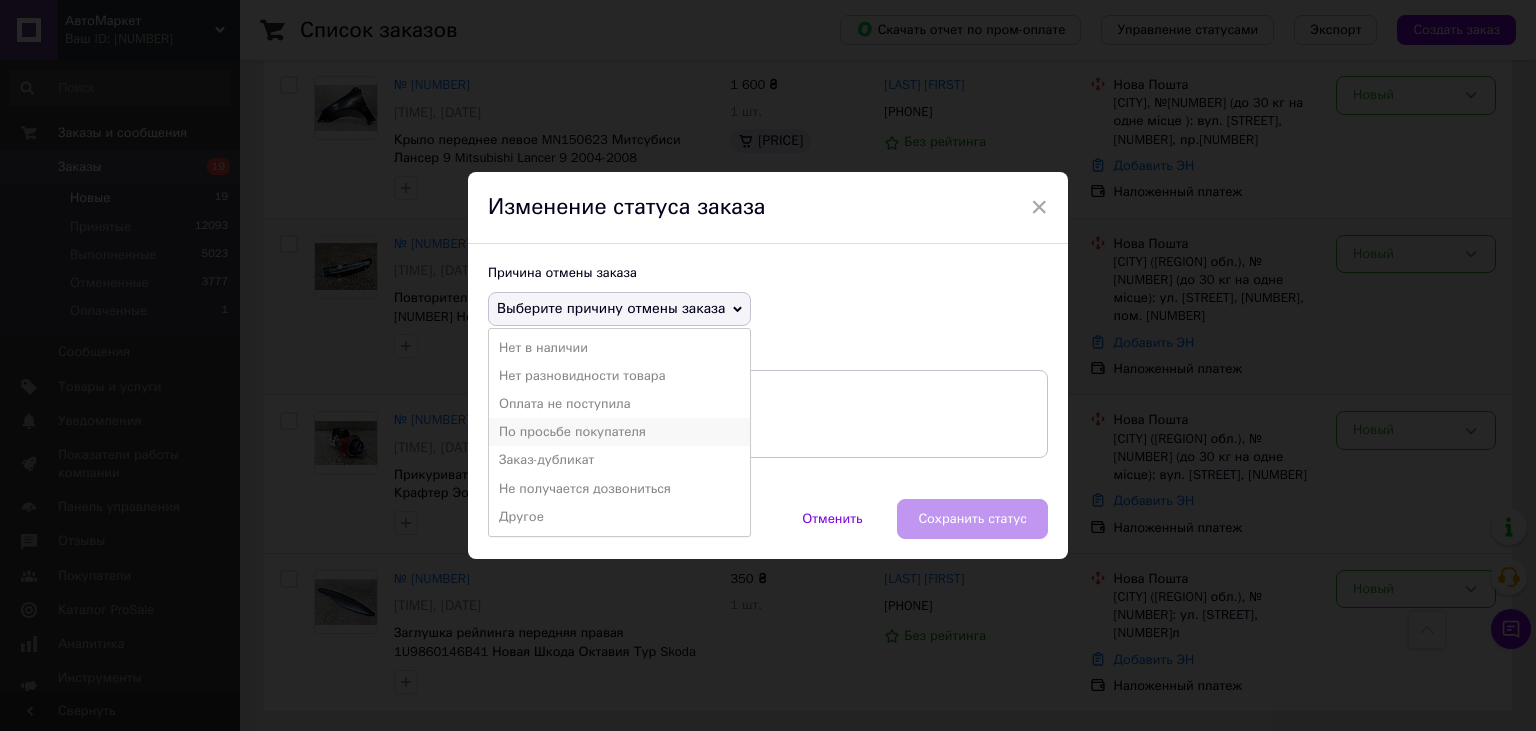 click on "По просьбе покупателя" at bounding box center [619, 432] 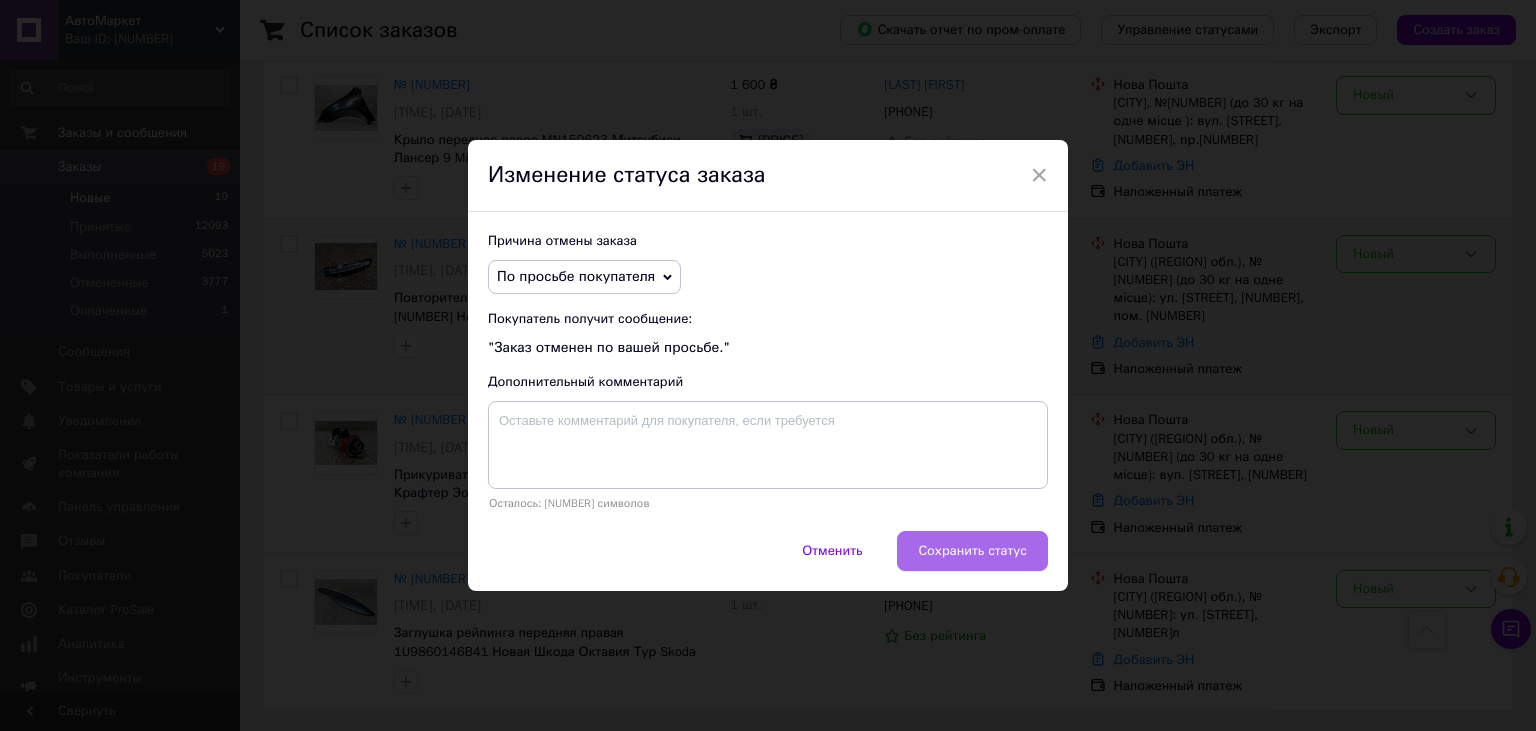click on "Сохранить статус" at bounding box center [972, 551] 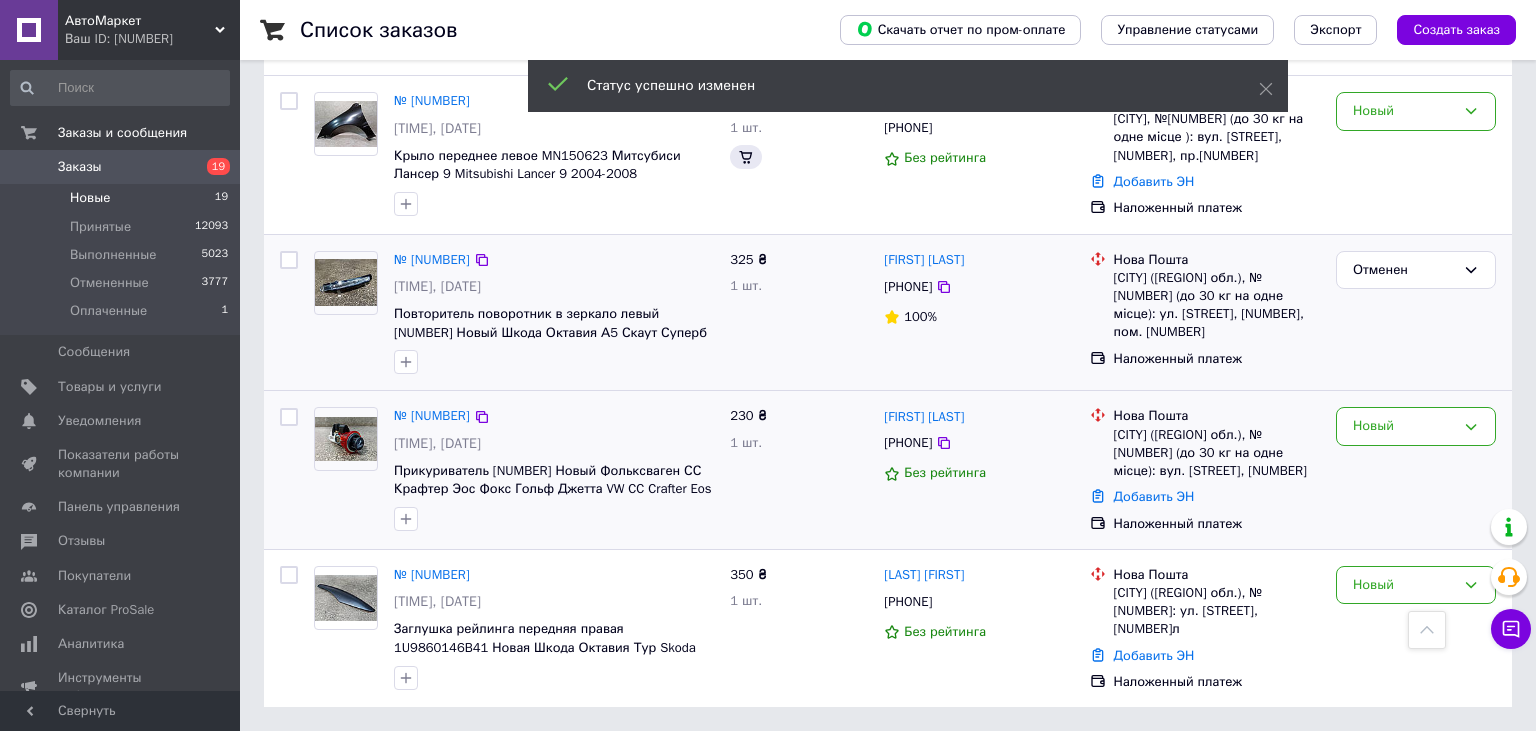 scroll, scrollTop: 2636, scrollLeft: 0, axis: vertical 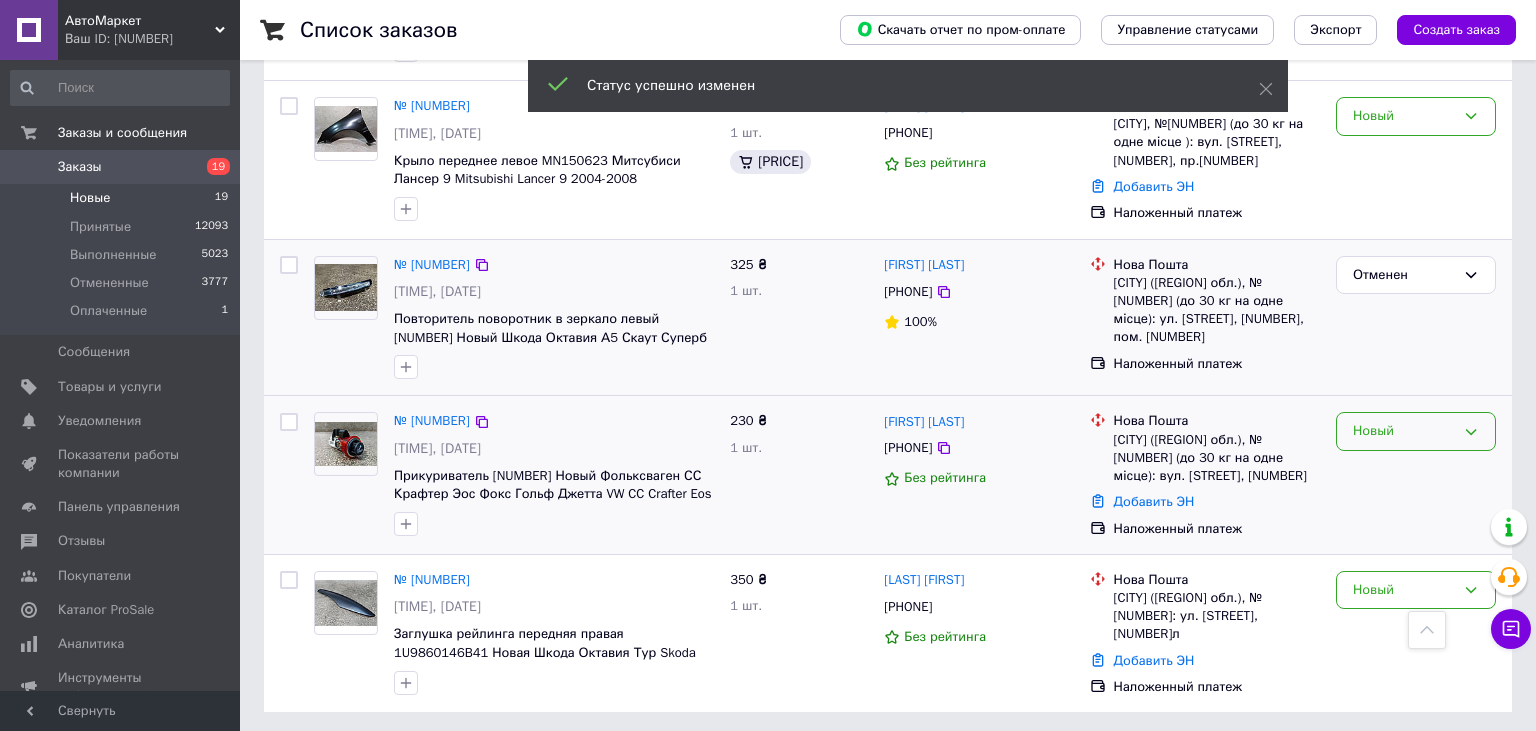 click on "Новый" at bounding box center [1404, 431] 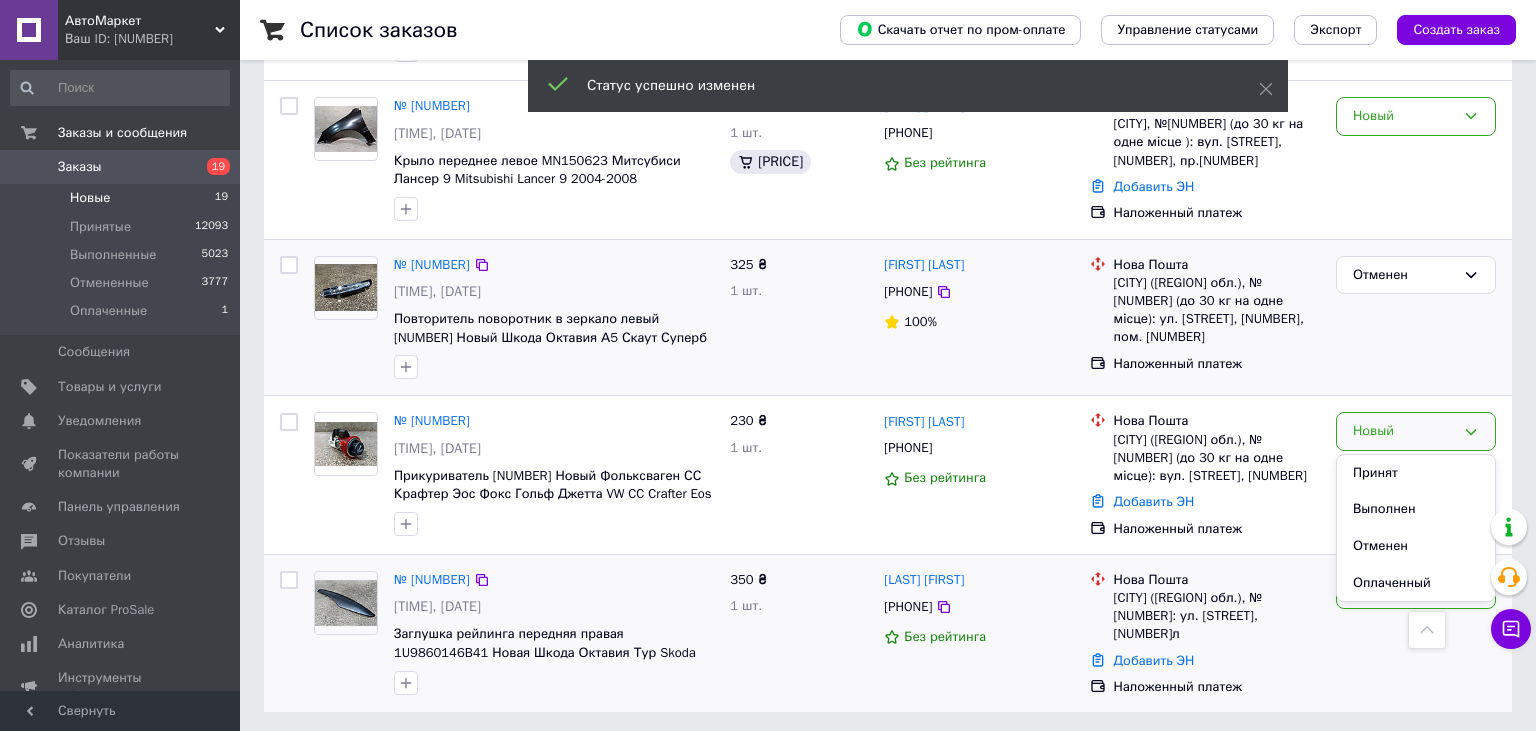 click on "Отменен" at bounding box center [1416, 546] 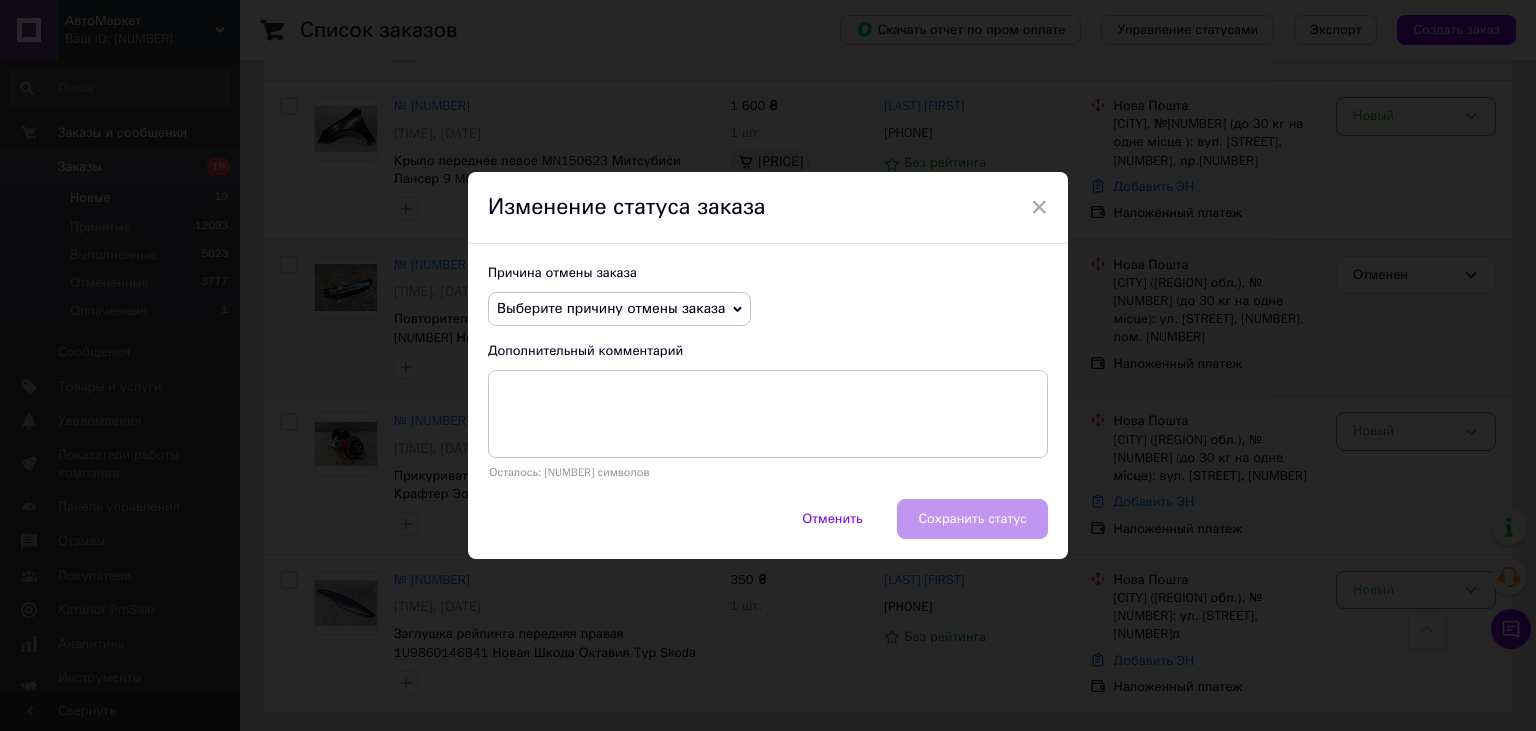 click on "Выберите причину отмены заказа" at bounding box center (611, 308) 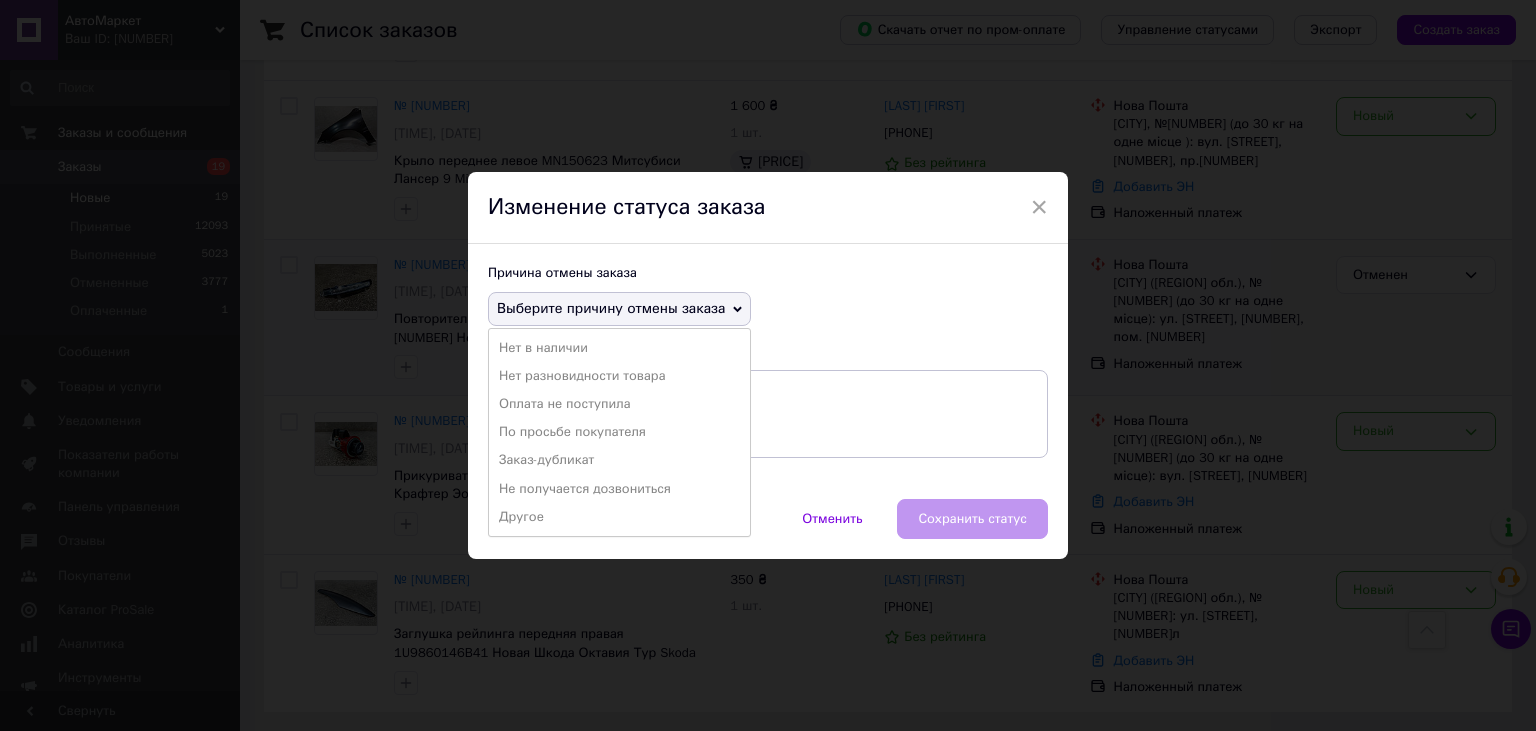 click on "По просьбе покупателя" at bounding box center (619, 432) 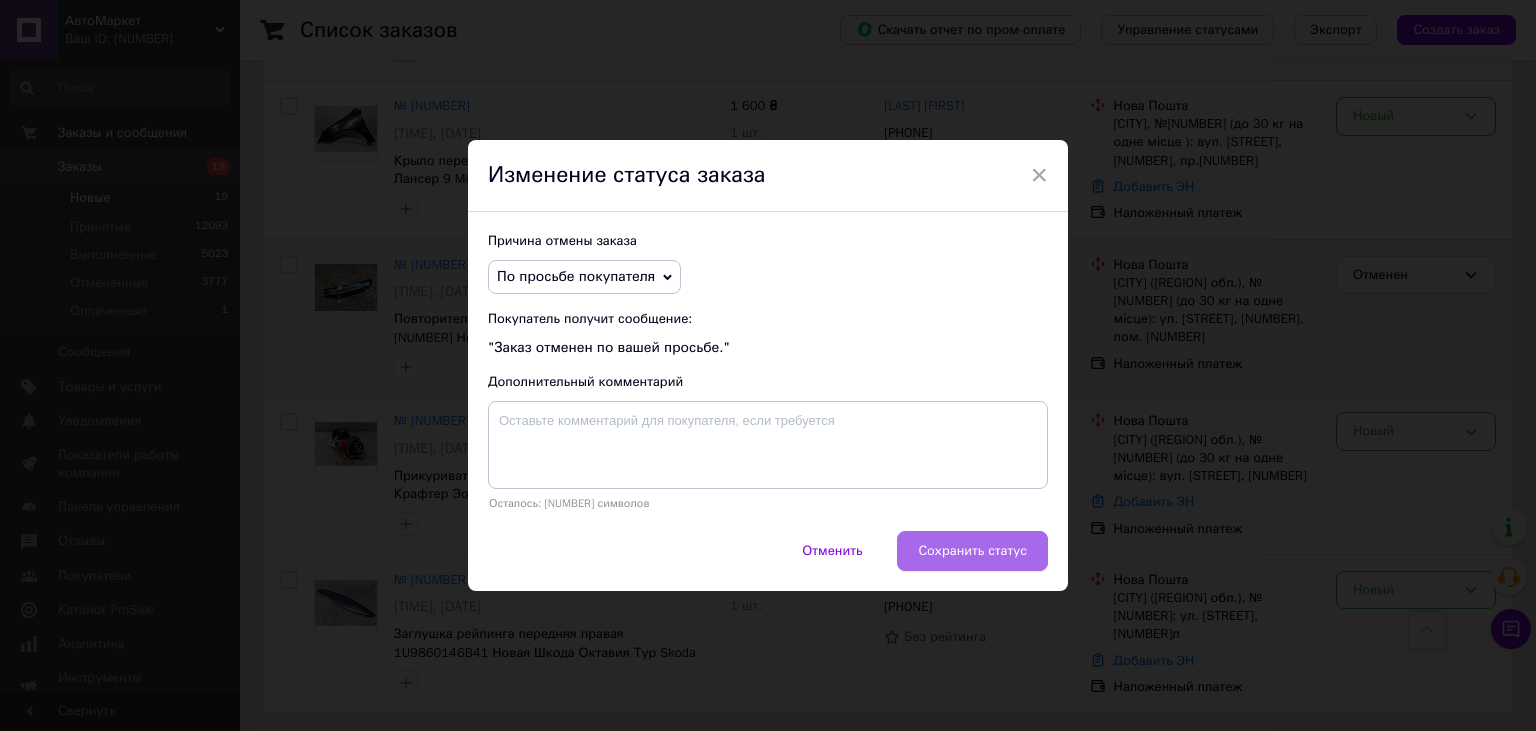 click on "Сохранить статус" at bounding box center [972, 551] 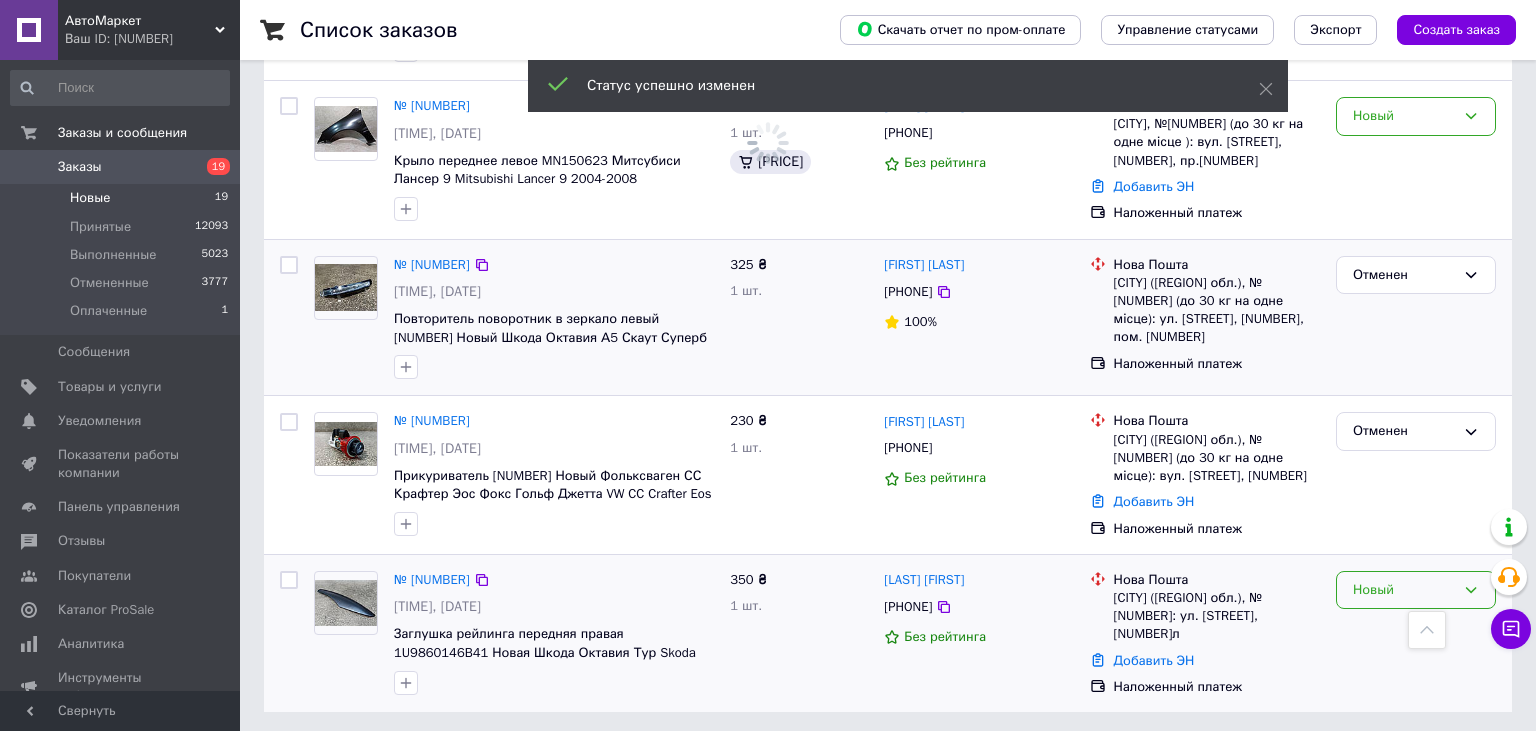 click on "Новый" at bounding box center (1404, 590) 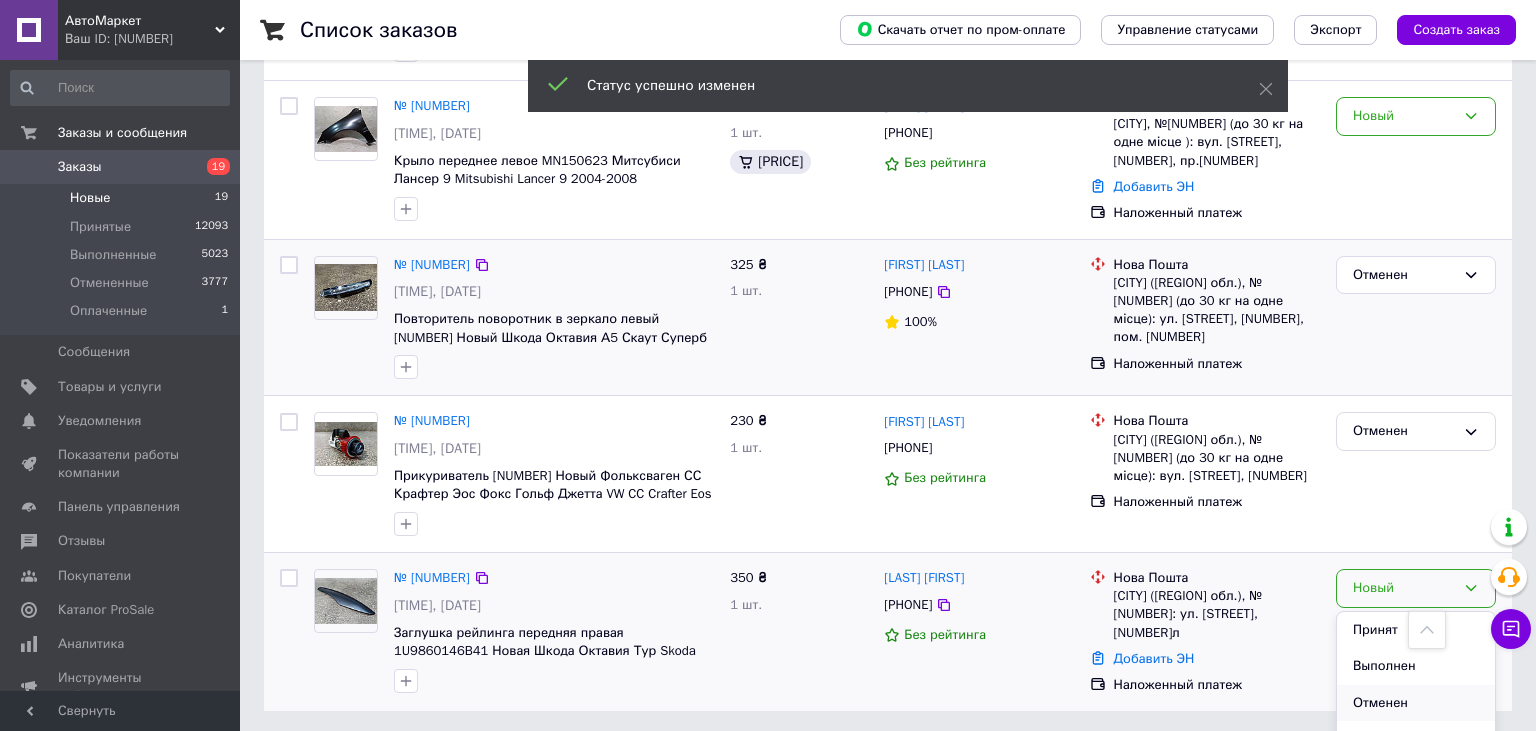 click on "Отменен" at bounding box center [1416, 703] 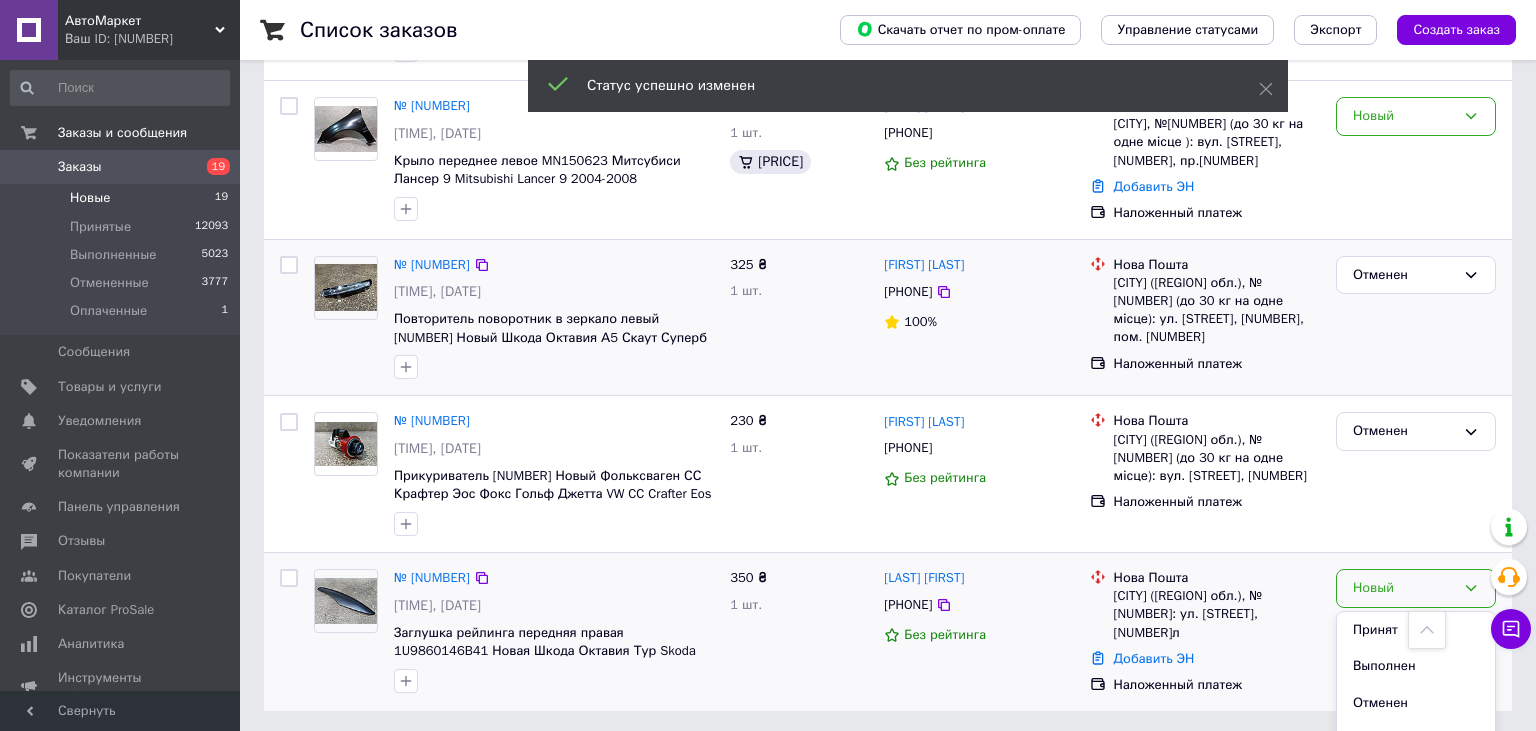 scroll, scrollTop: 2635, scrollLeft: 0, axis: vertical 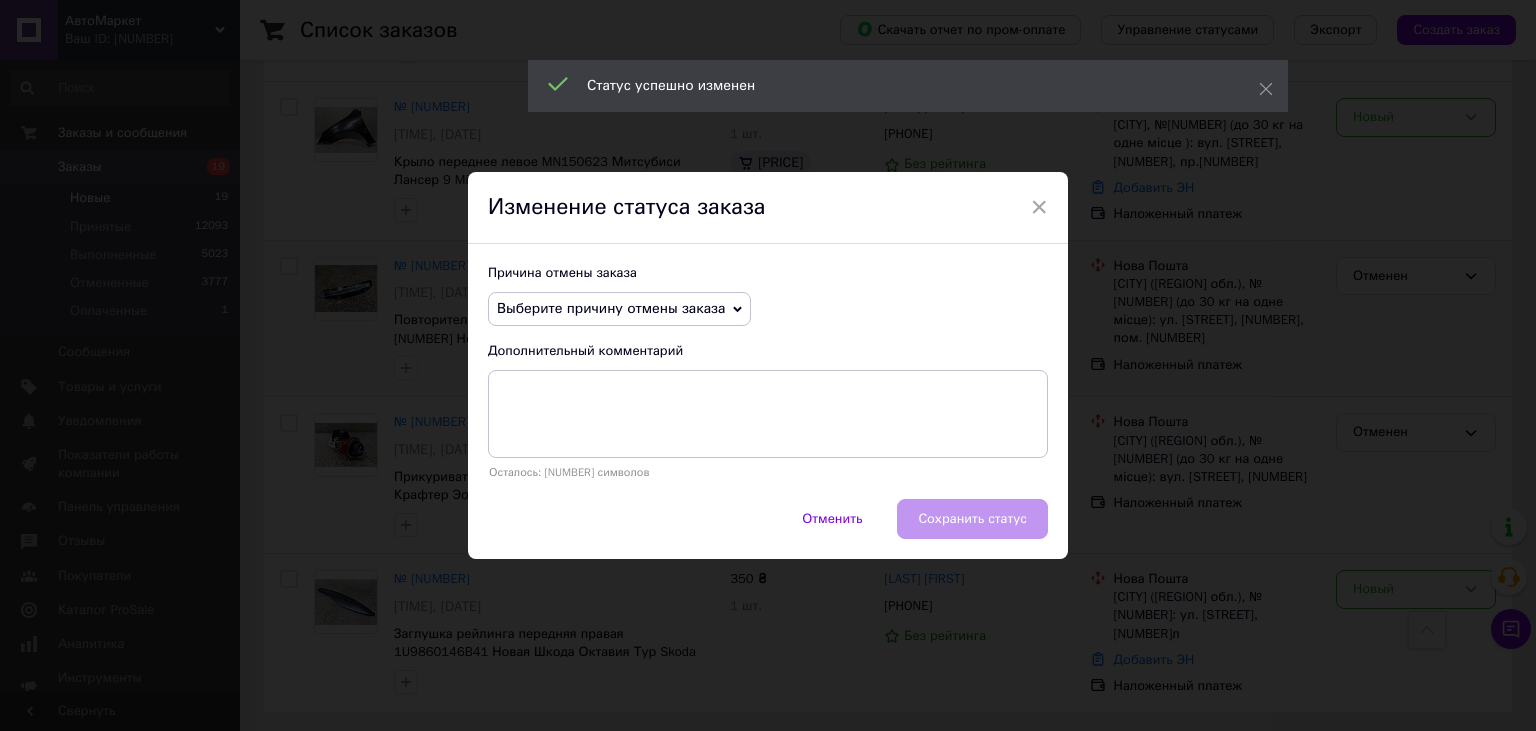 click on "Выберите причину отмены заказа" at bounding box center (611, 308) 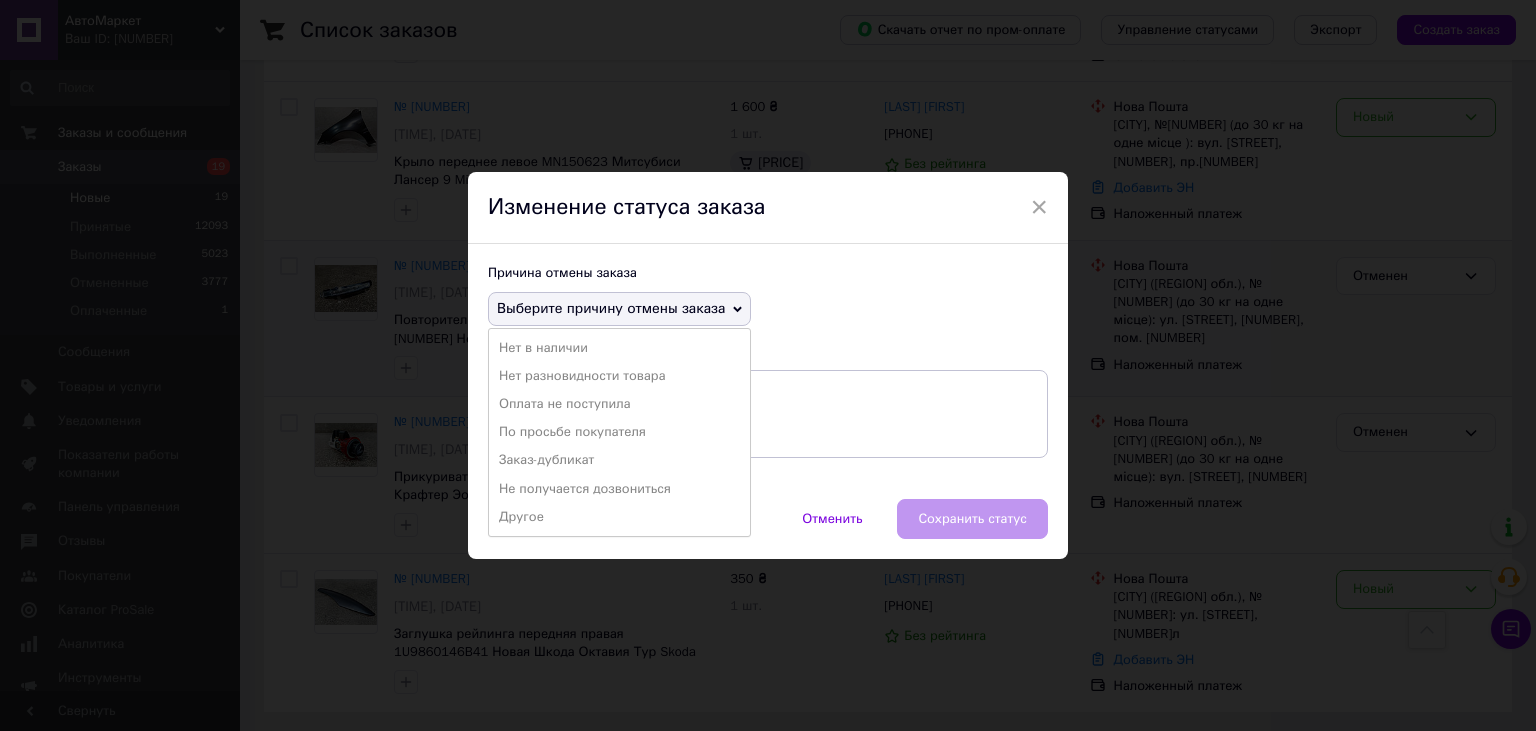 click on "По просьбе покупателя" at bounding box center (619, 432) 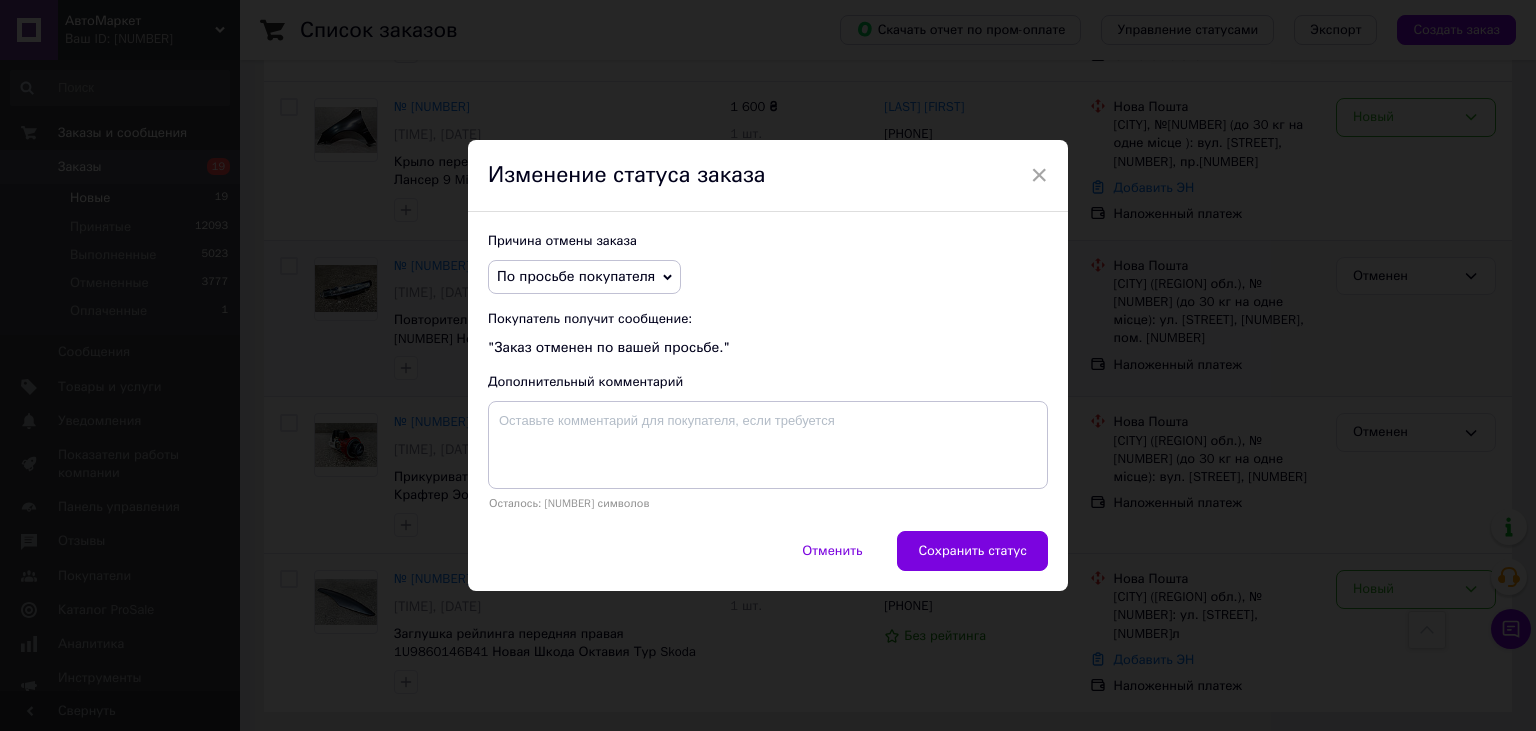 click on "Отменить   Сохранить статус" at bounding box center [768, 561] 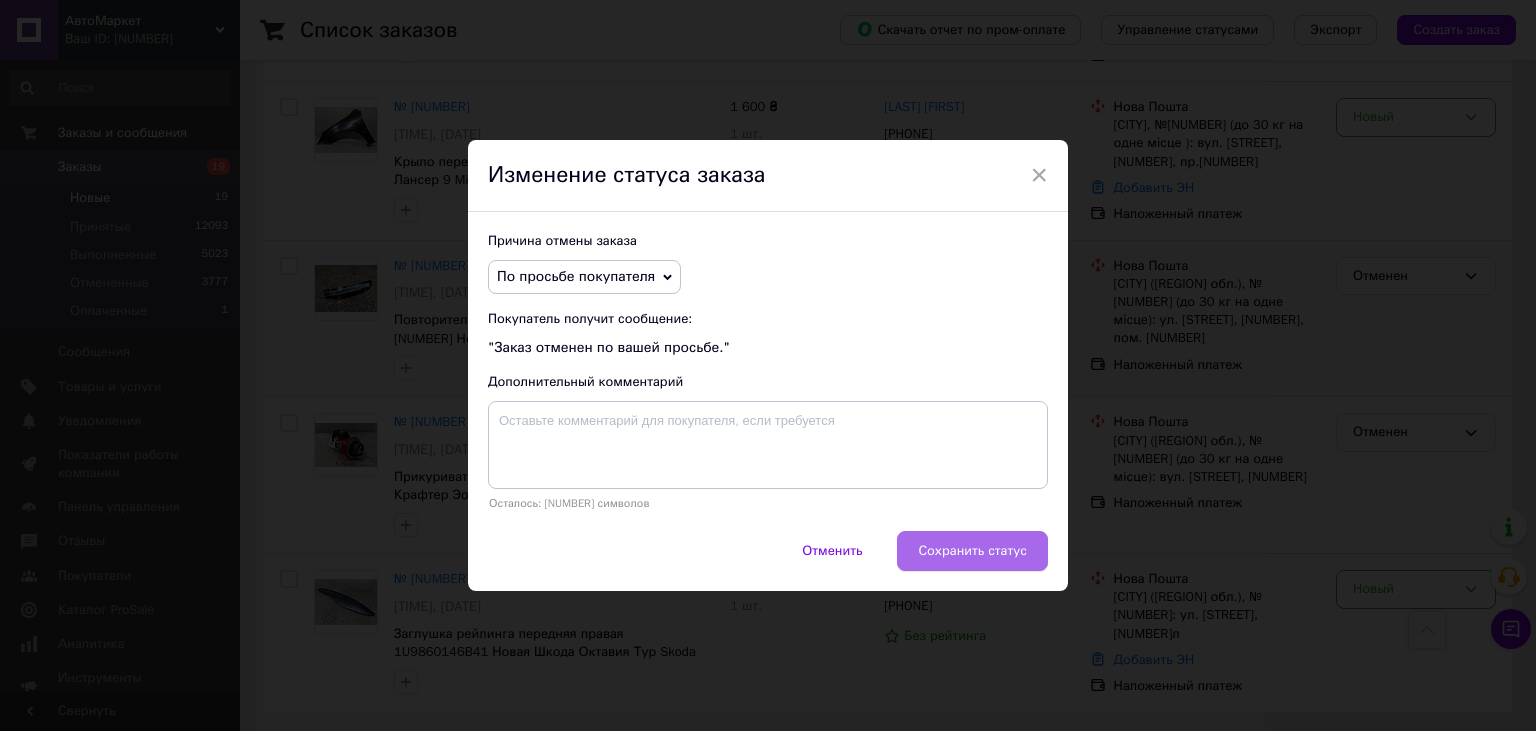 click on "Сохранить статус" at bounding box center (972, 551) 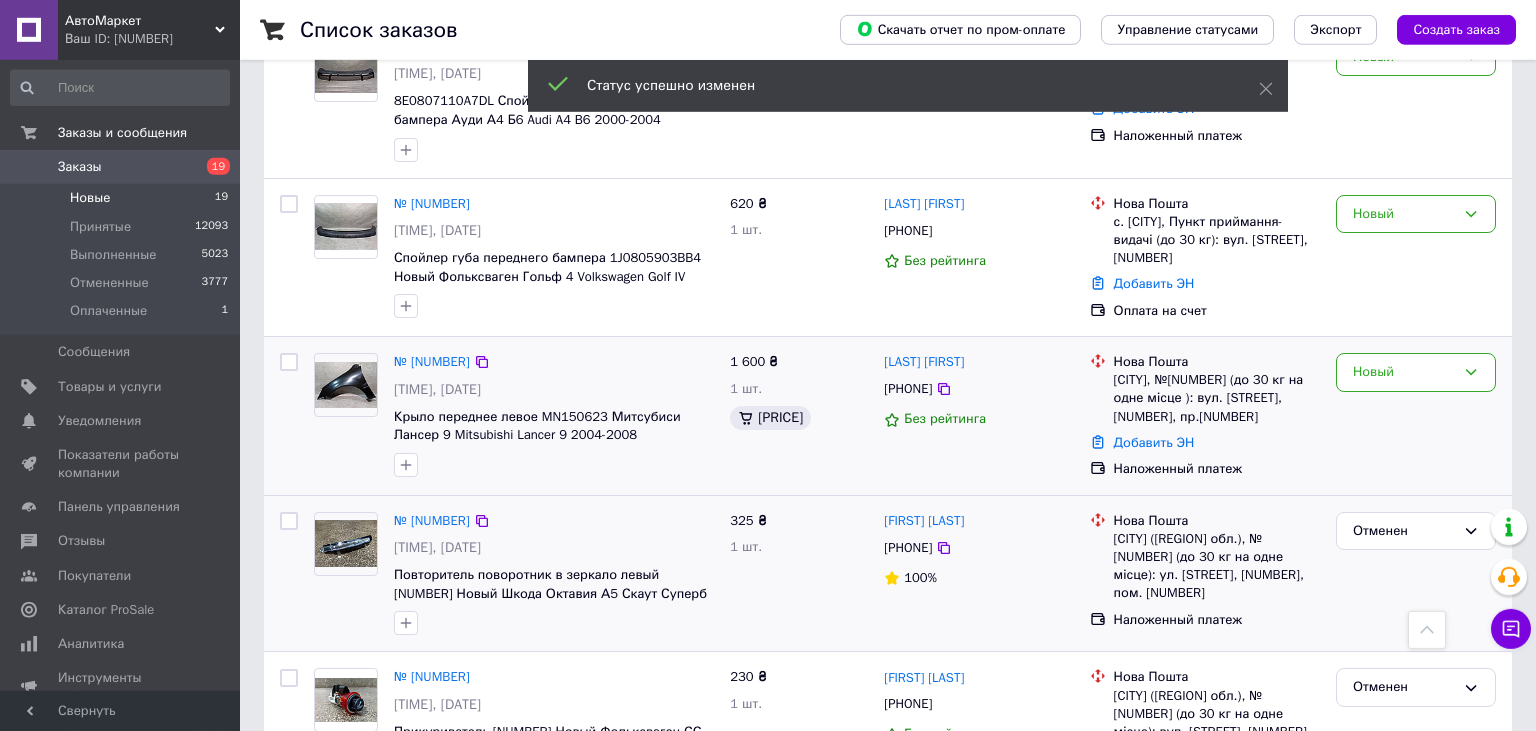 scroll, scrollTop: 2318, scrollLeft: 0, axis: vertical 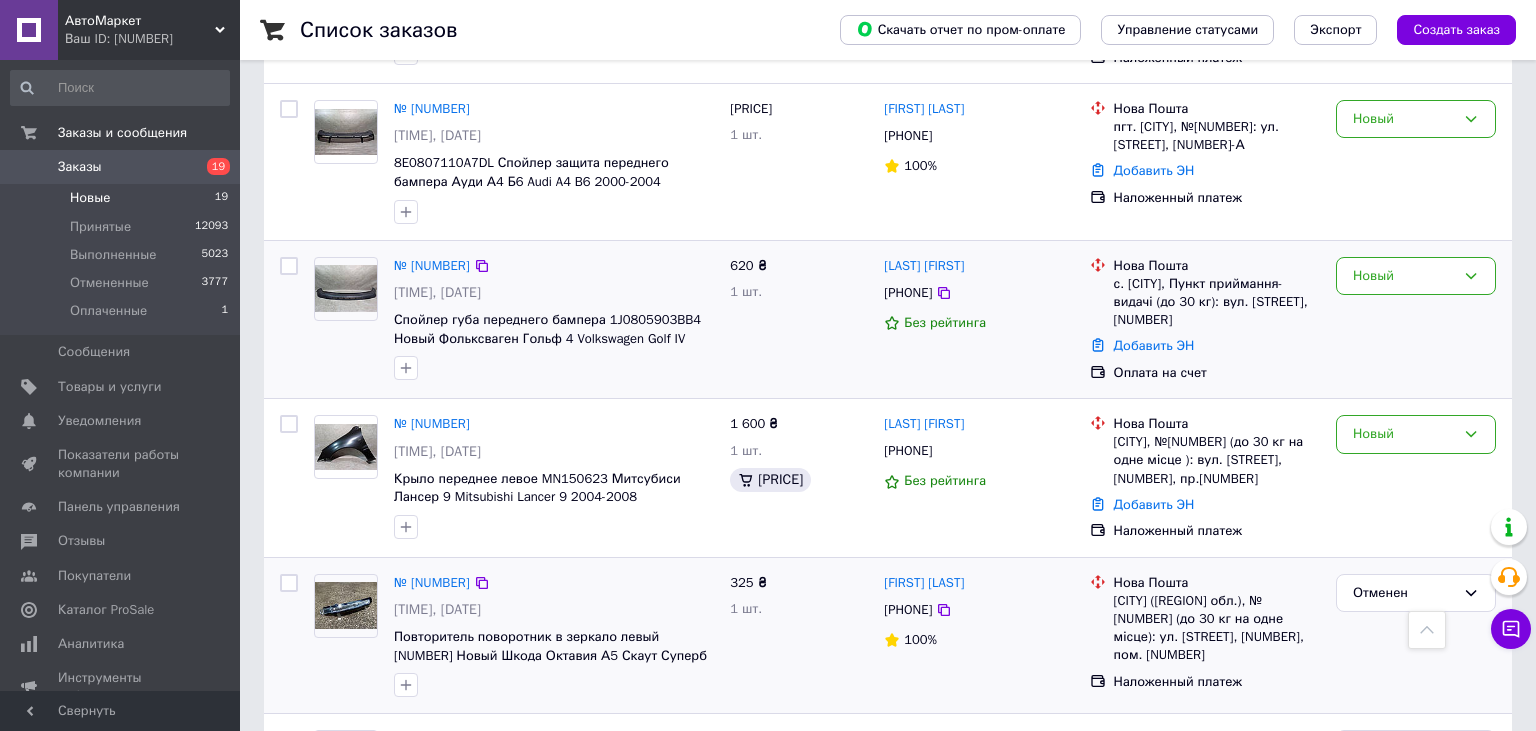 click on "[PHONE]" at bounding box center (908, 293) 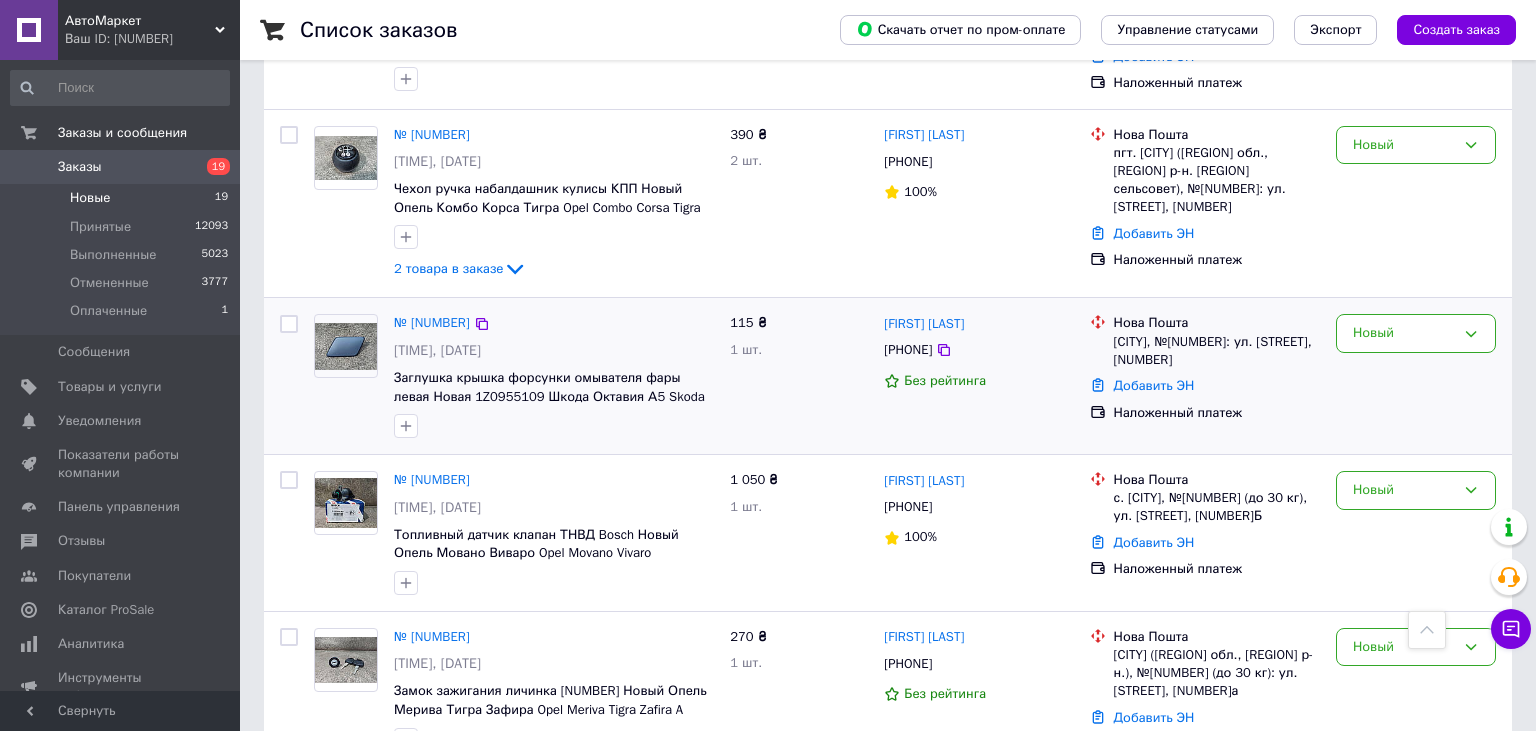 scroll, scrollTop: 1368, scrollLeft: 0, axis: vertical 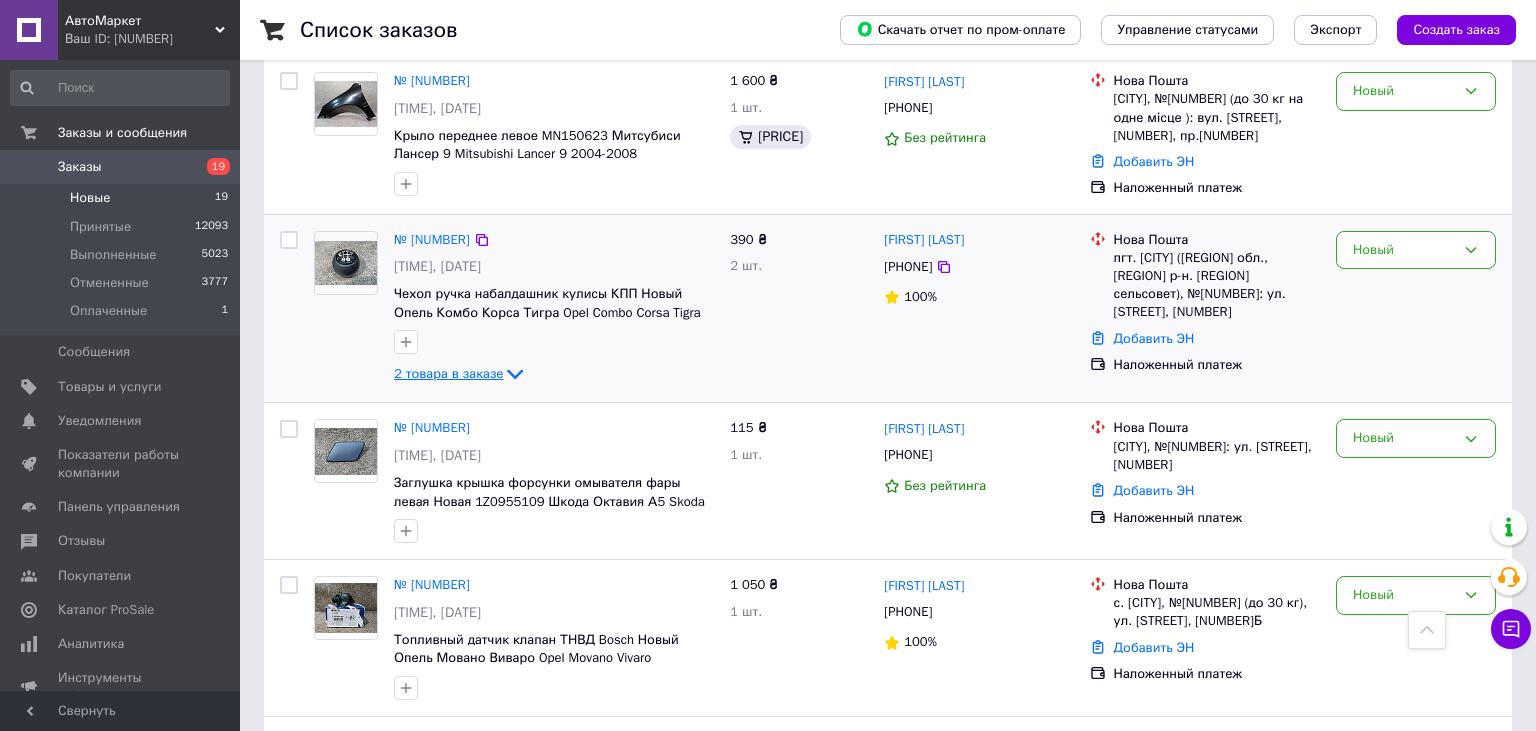 click on "2 товара в заказе" at bounding box center [448, 373] 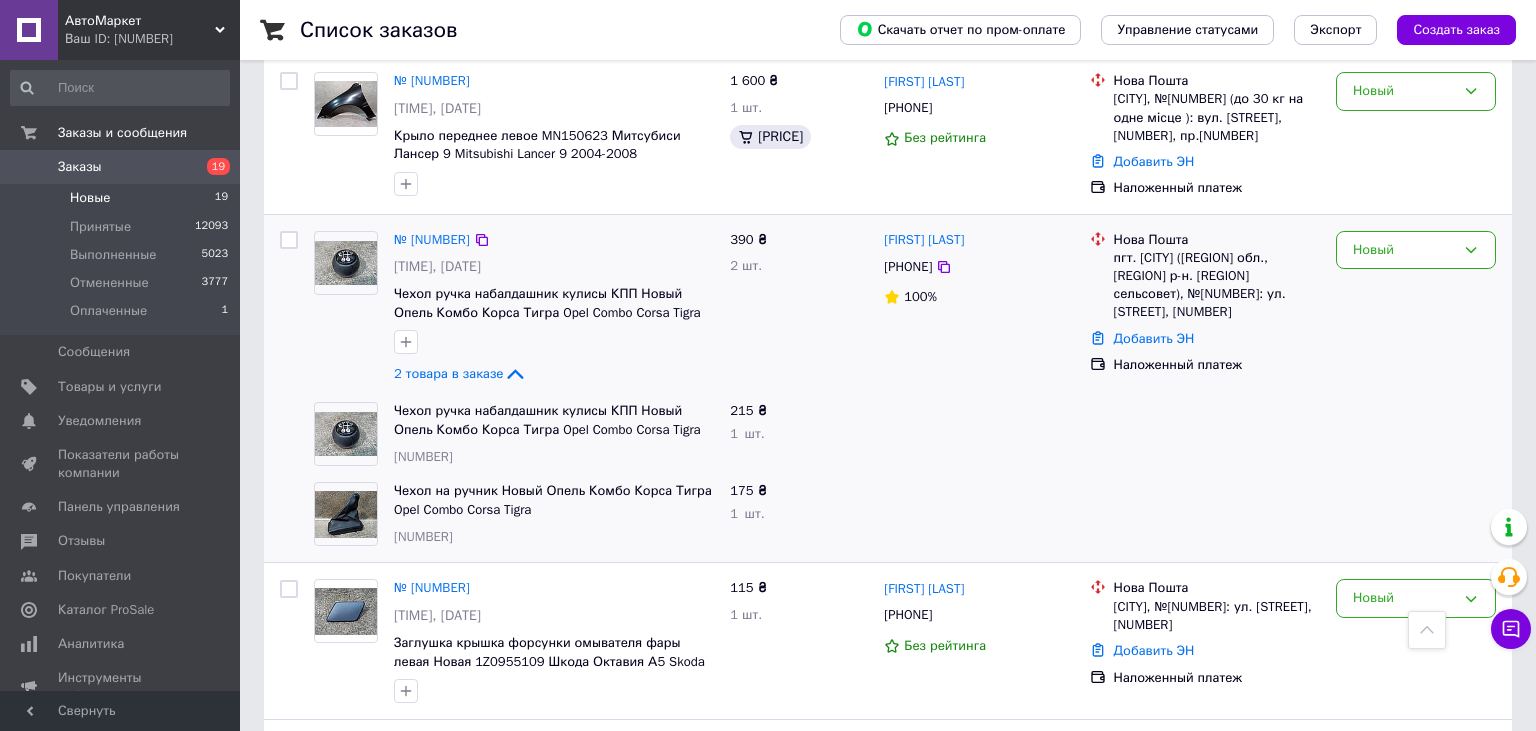 scroll, scrollTop: 1473, scrollLeft: 0, axis: vertical 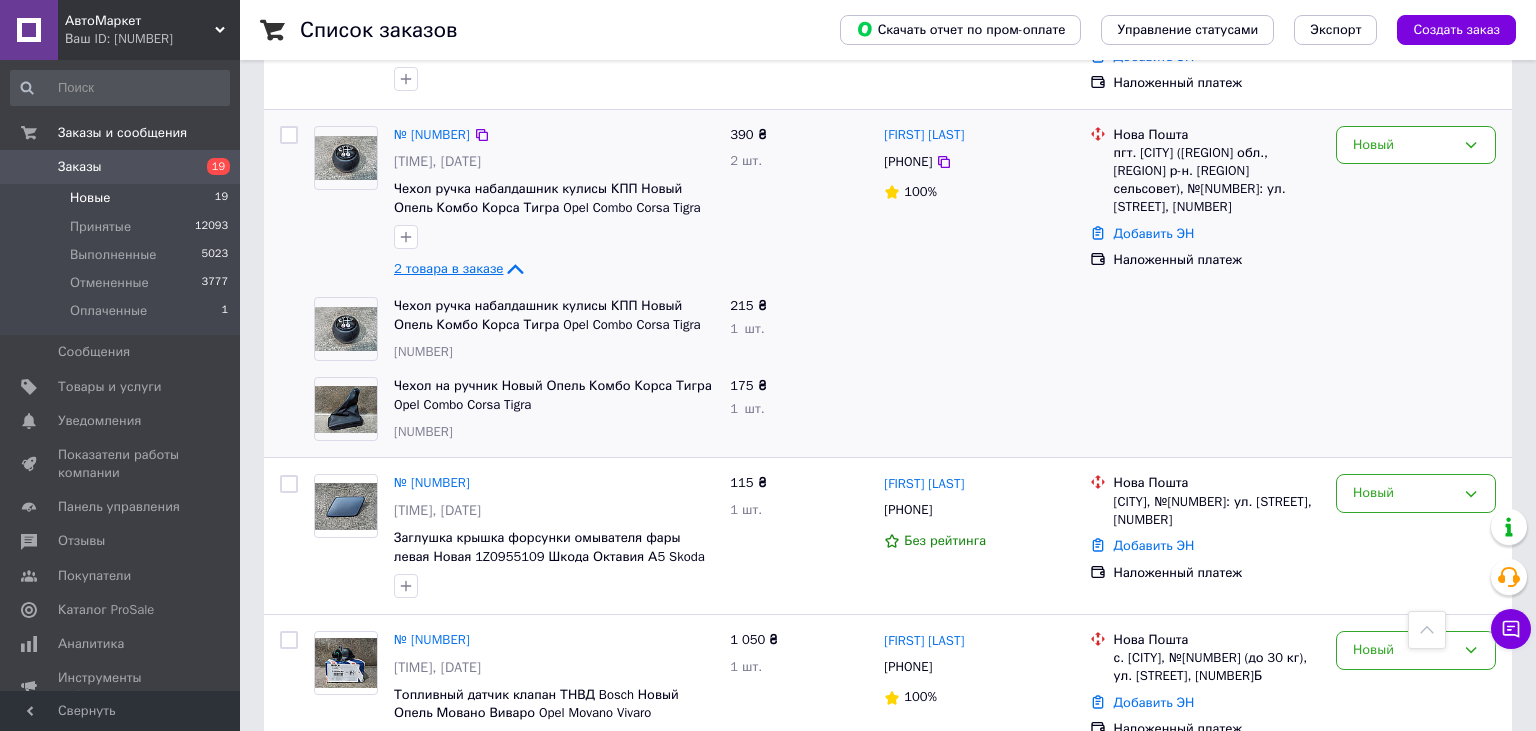 click on "2 товара в заказе" at bounding box center [448, 268] 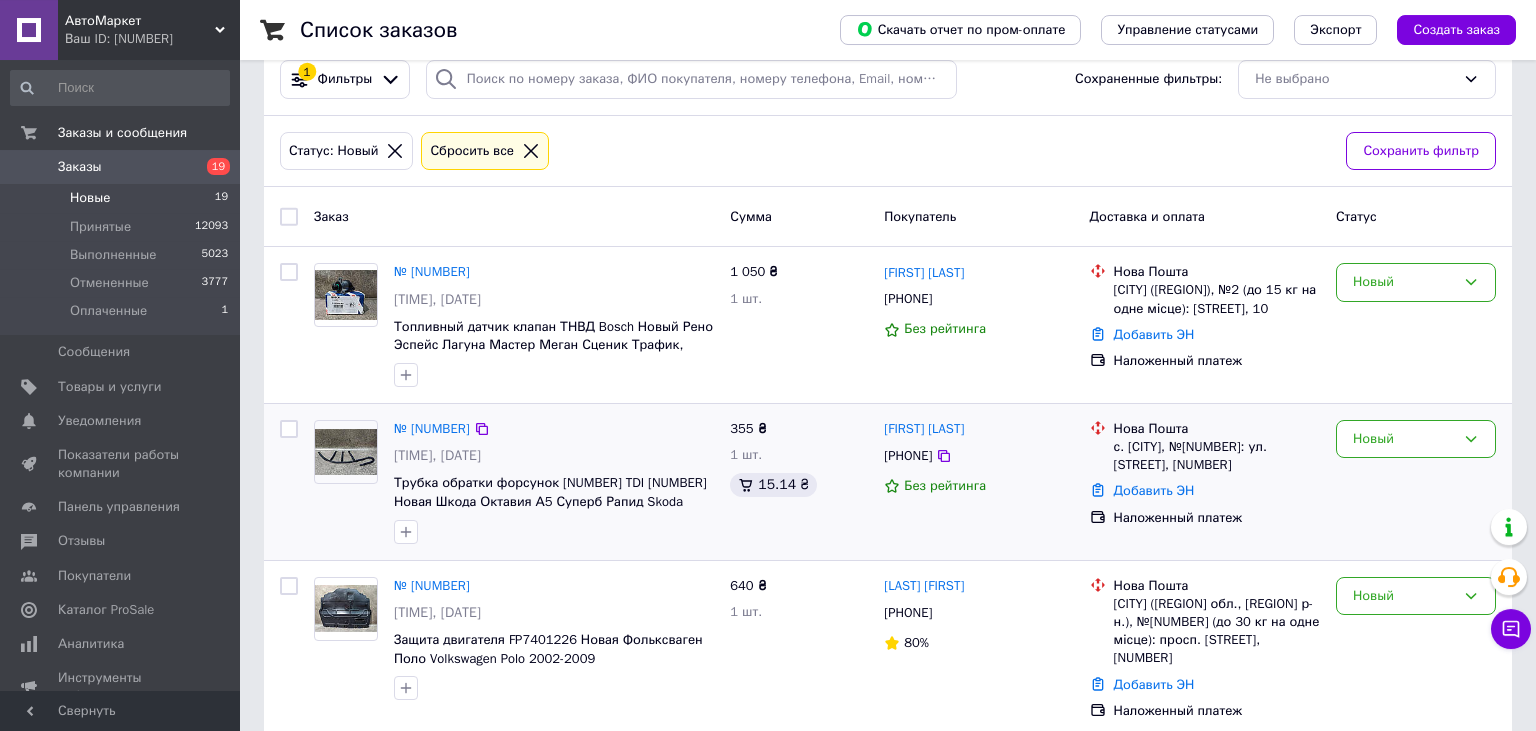 scroll, scrollTop: 0, scrollLeft: 0, axis: both 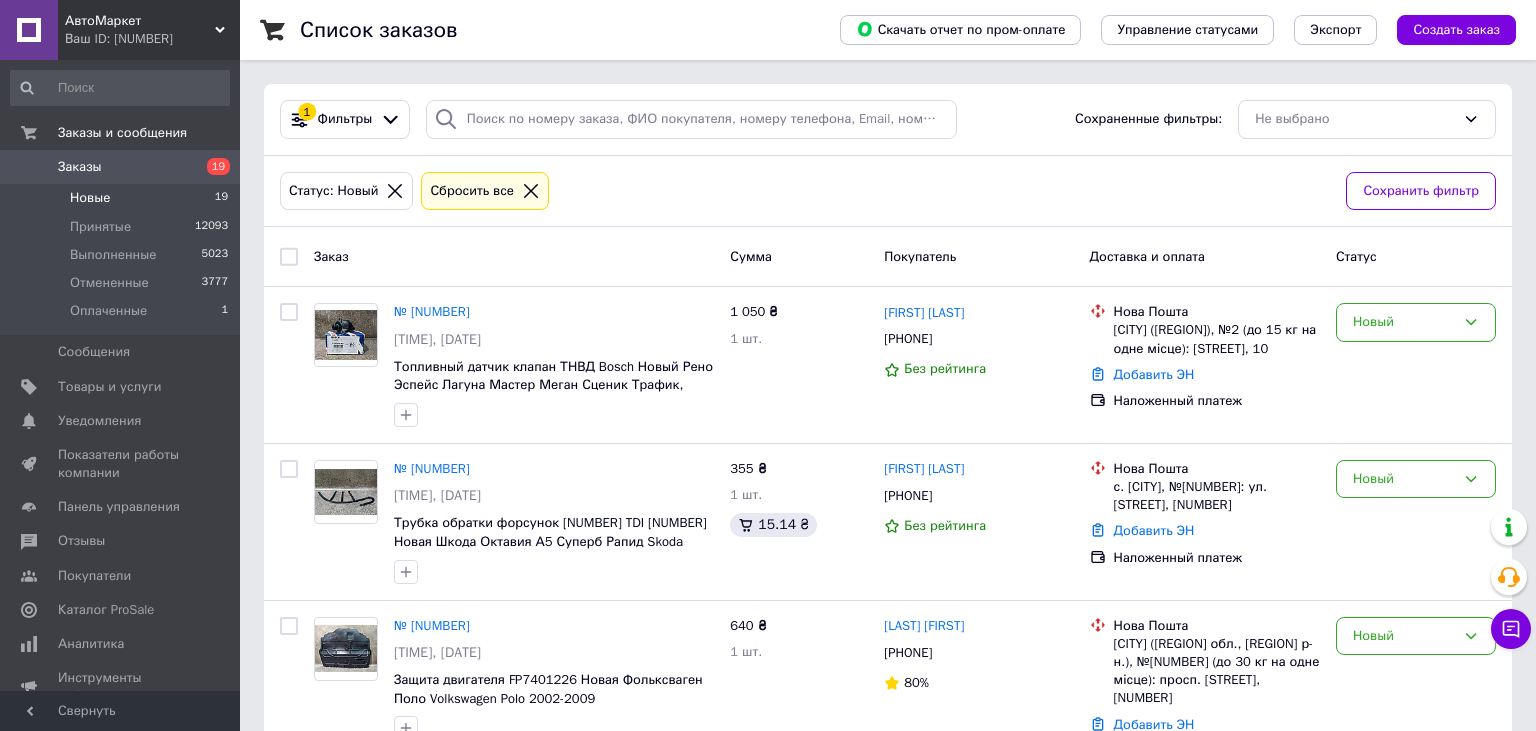 click on "Заказы 19" at bounding box center [120, 167] 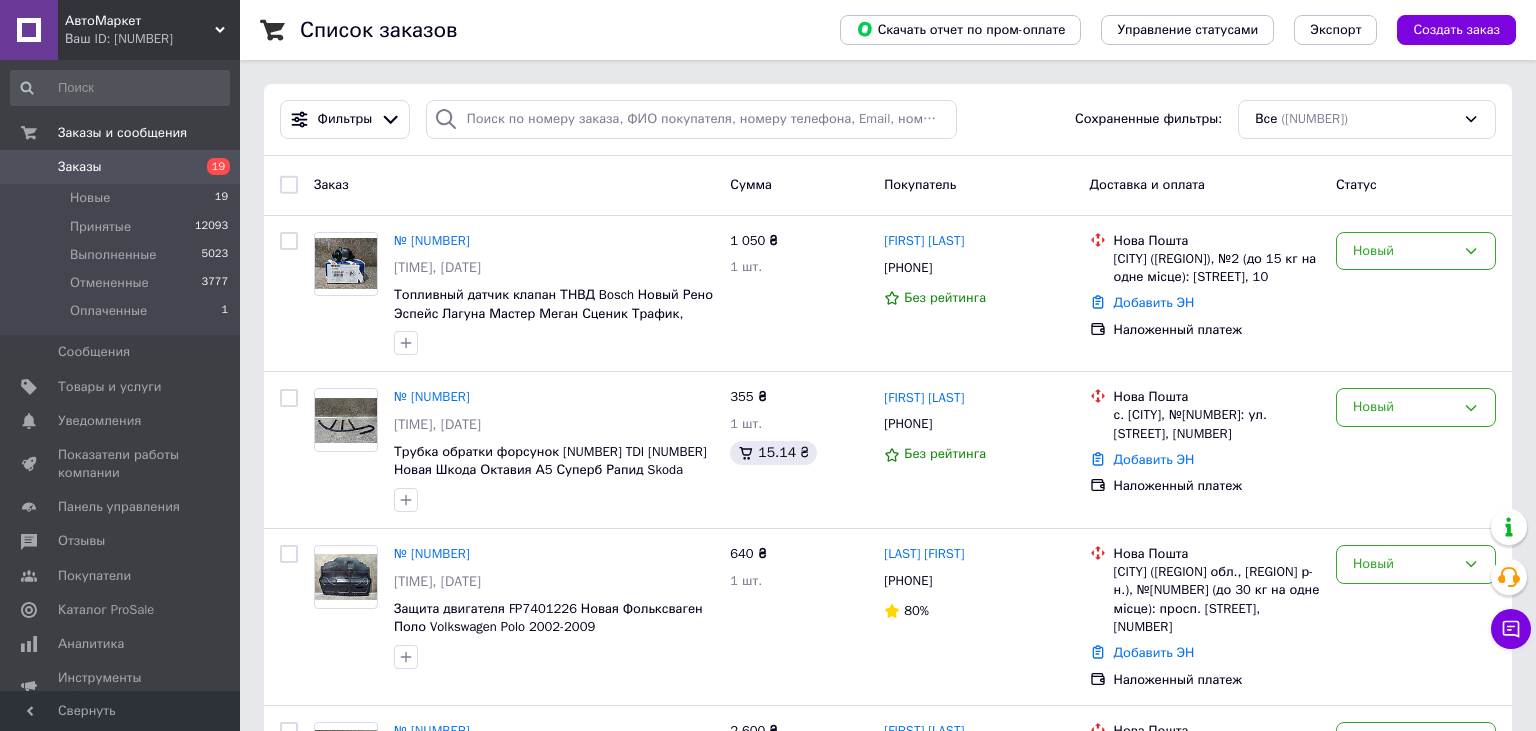 click on "Заказы" at bounding box center [121, 167] 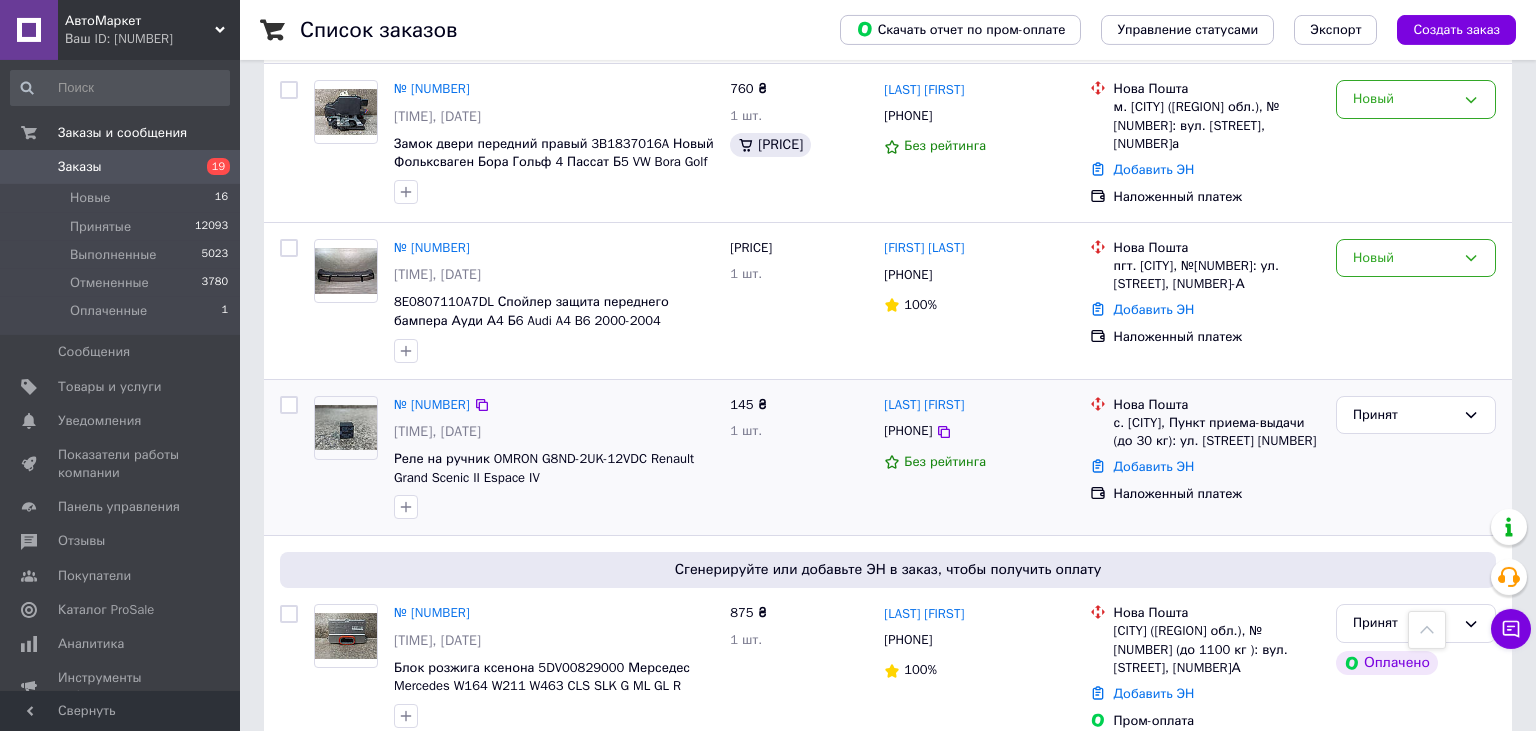 scroll, scrollTop: 2112, scrollLeft: 0, axis: vertical 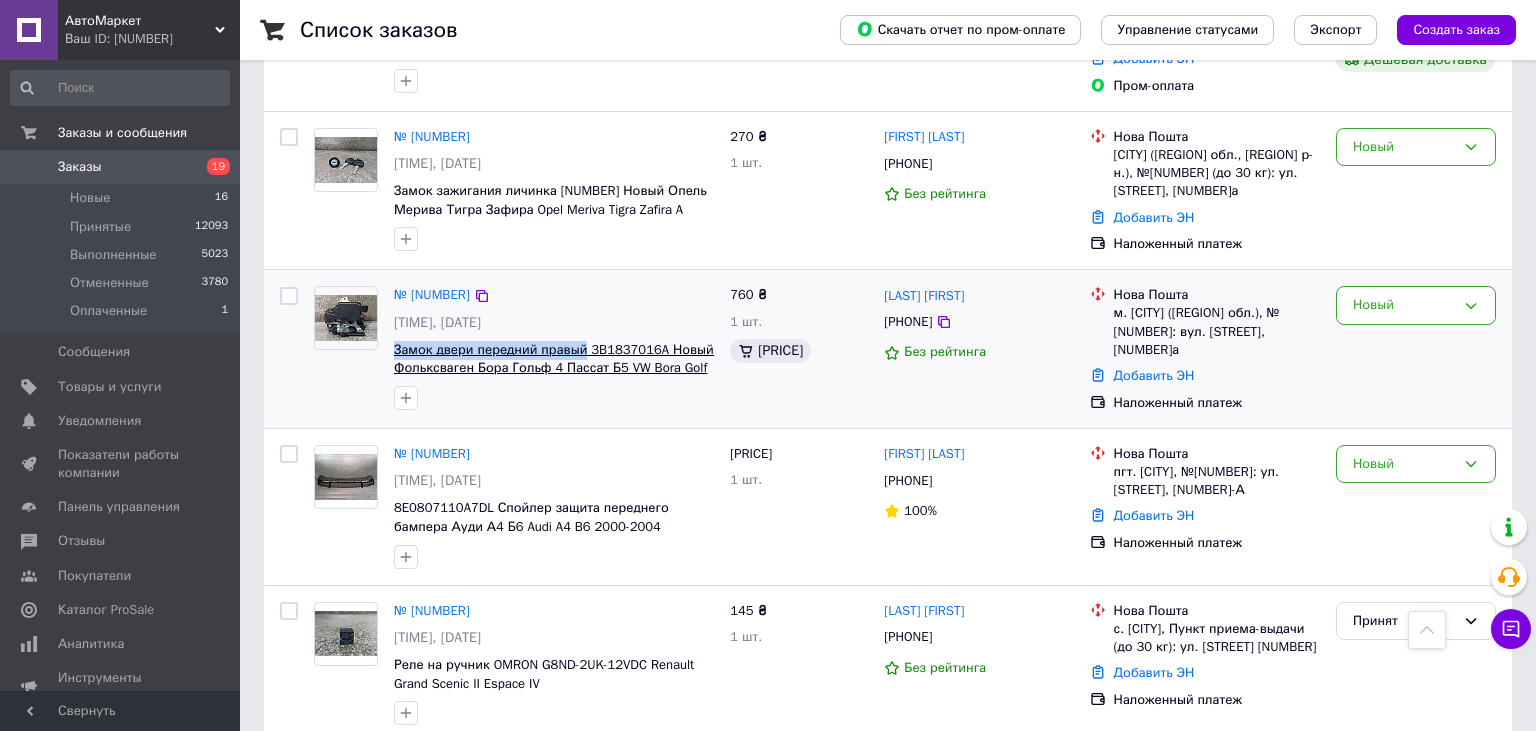 drag, startPoint x: 392, startPoint y: 346, endPoint x: 582, endPoint y: 356, distance: 190.26297 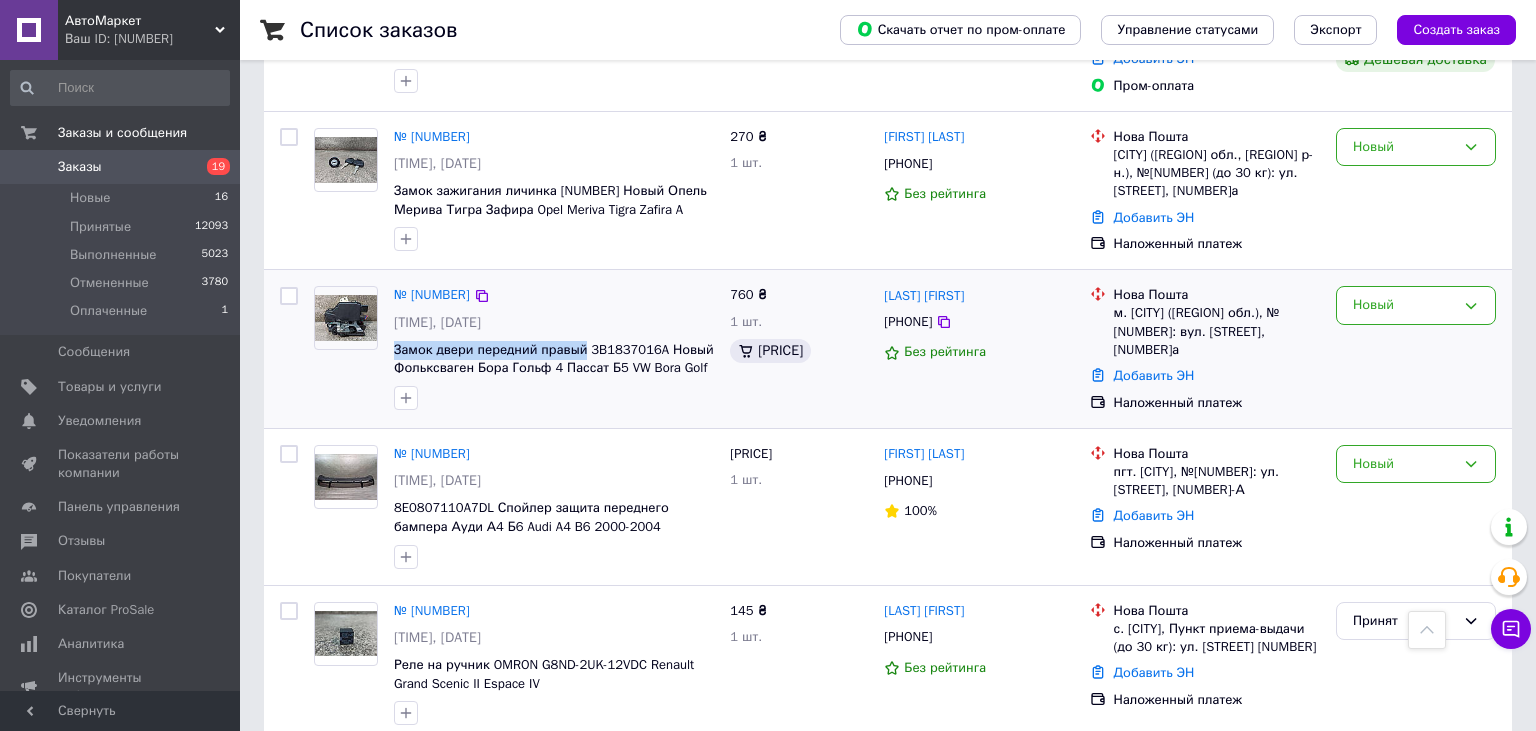 copy on "Замок двери передний правый" 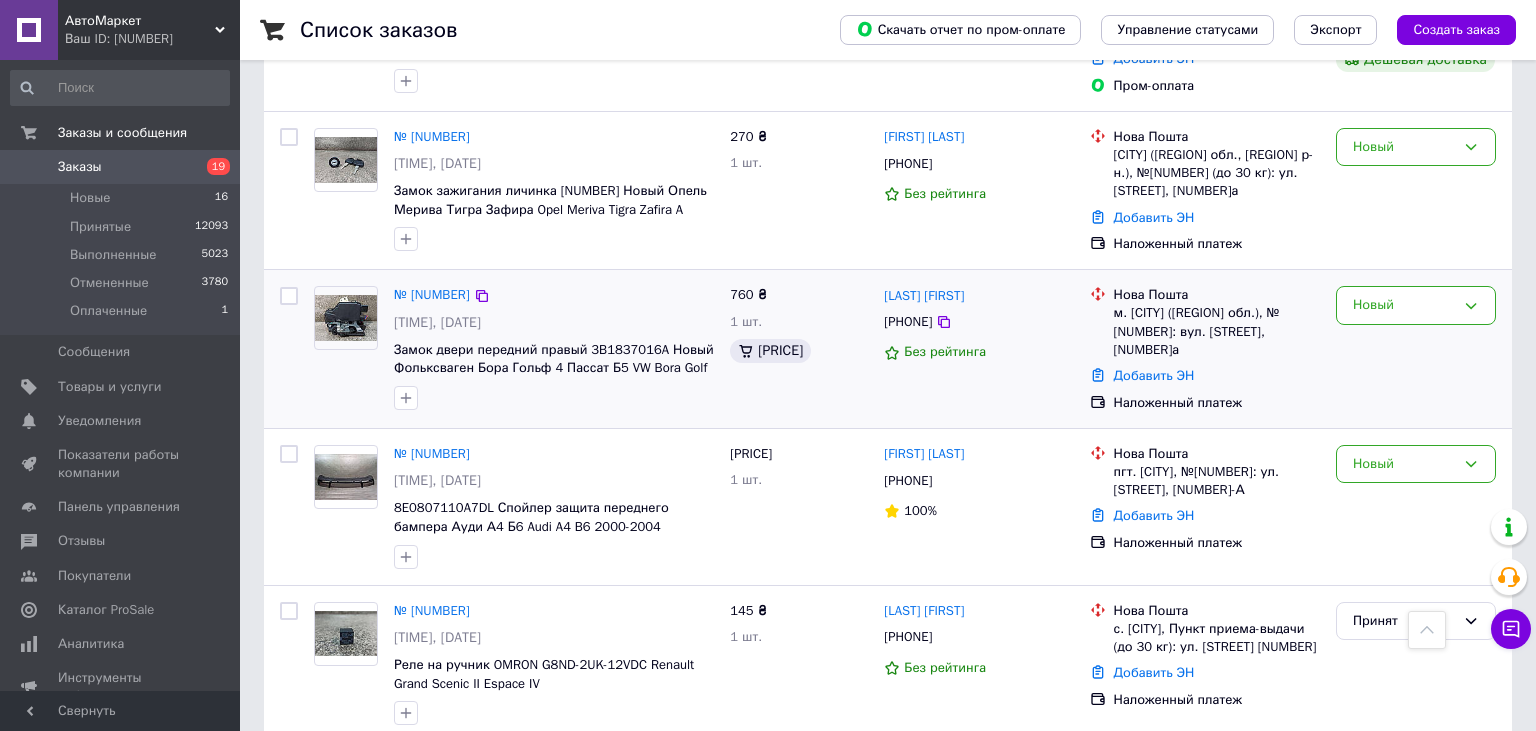 click on "м. [CITY] ([REGION] обл.), №[NUMBER]: вул. [STREET], [NUMBER]а" at bounding box center (1217, 331) 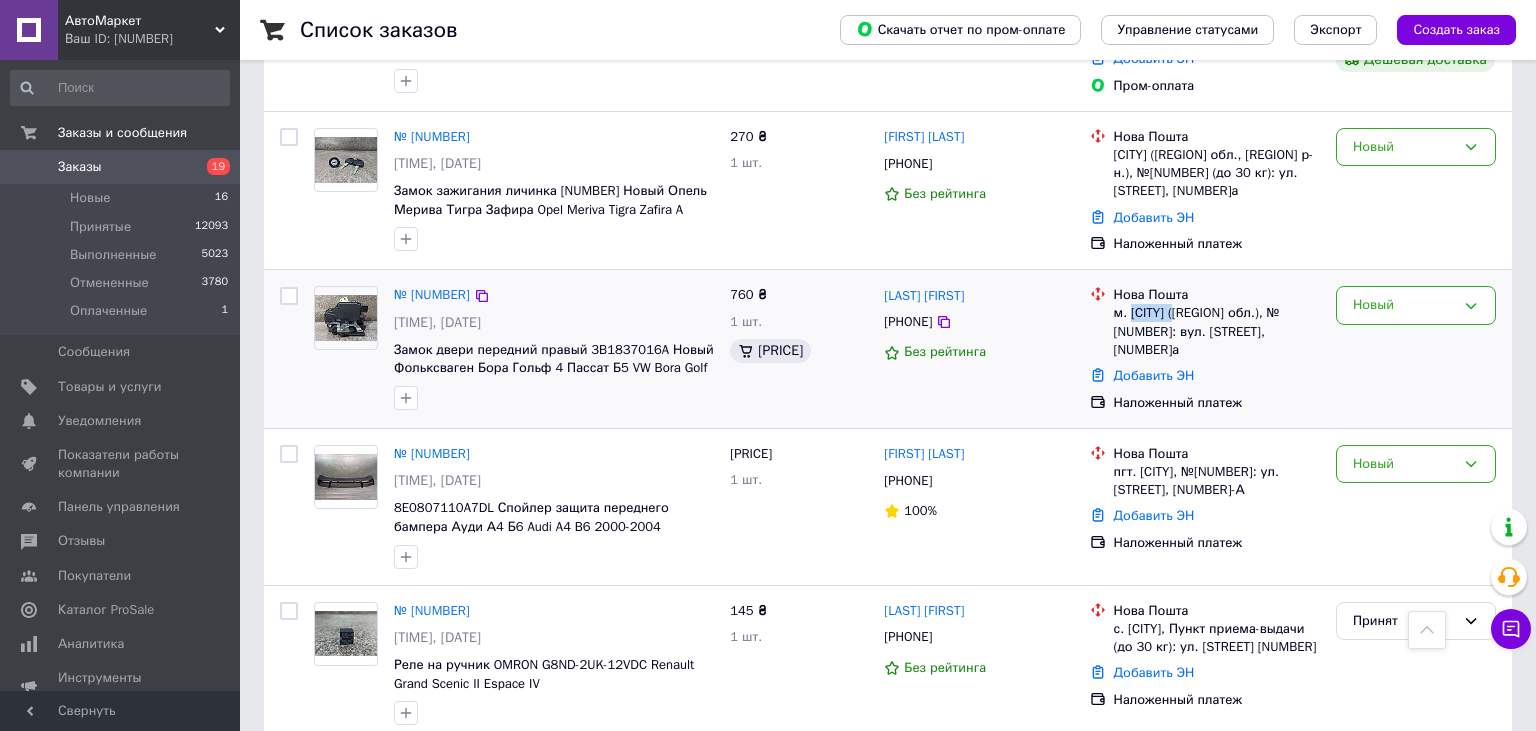 click on "м. [CITY] ([REGION] обл.), №[NUMBER]: вул. [STREET], [NUMBER]а" at bounding box center (1217, 331) 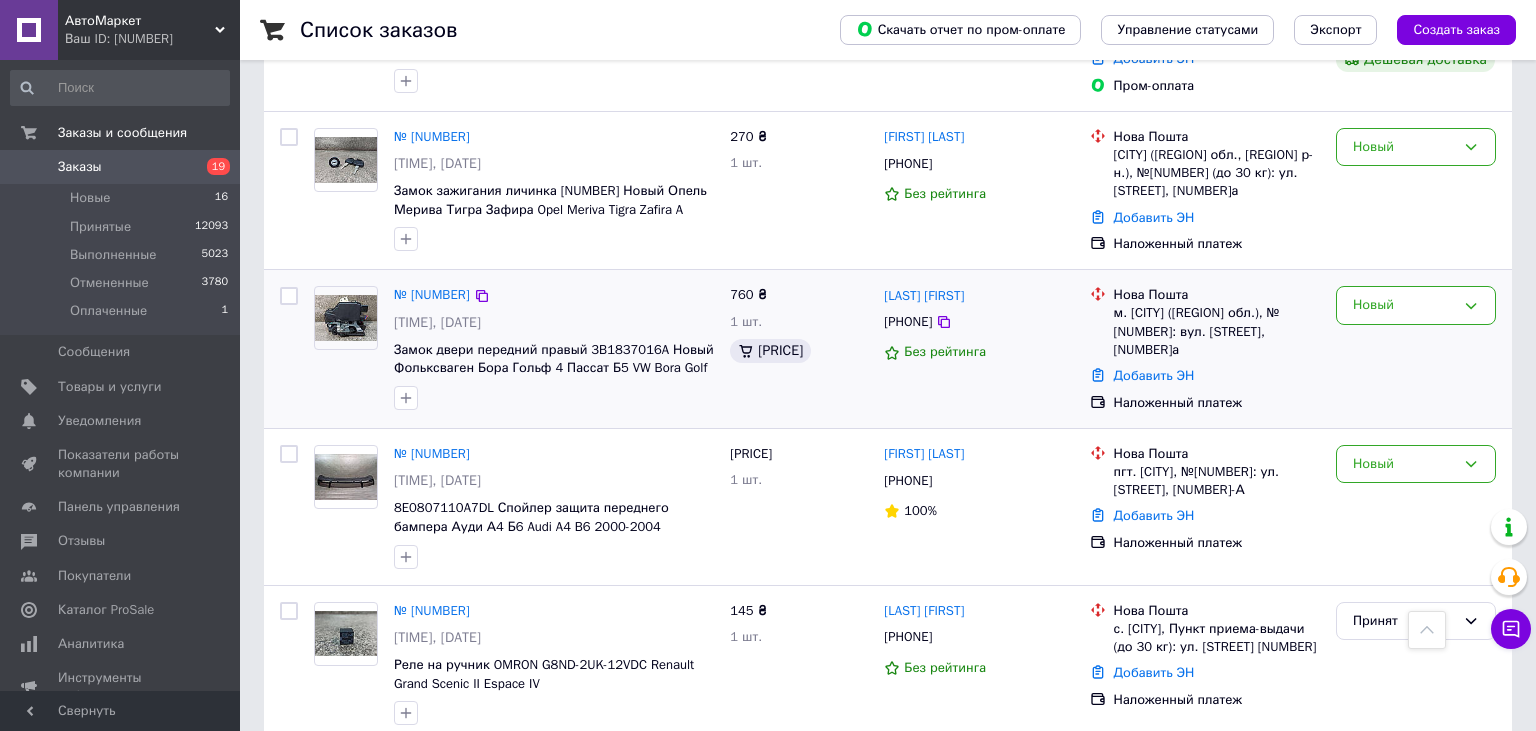 click on "м. [CITY] ([REGION] обл.), №[NUMBER]: вул. [STREET], [NUMBER]а" at bounding box center [1217, 331] 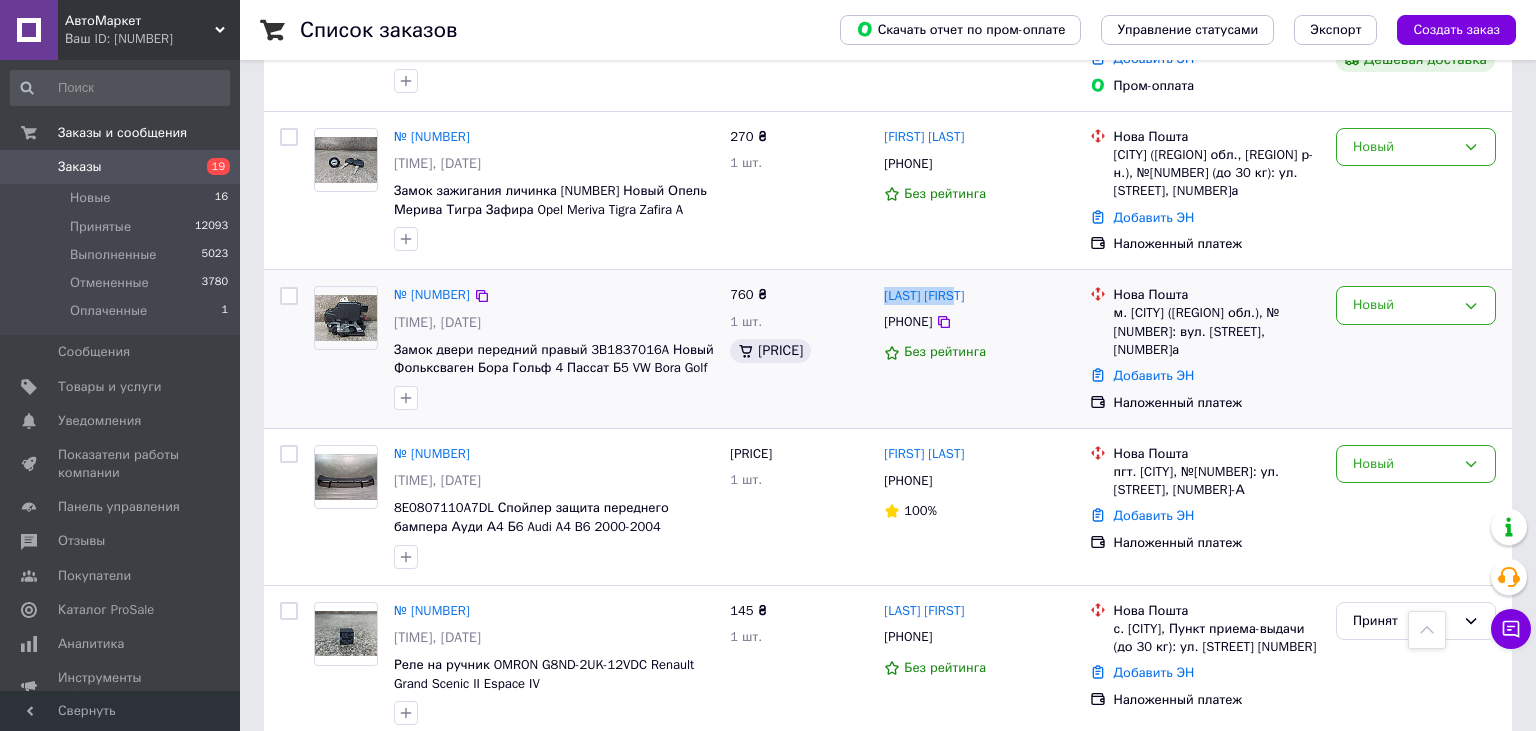 drag, startPoint x: 948, startPoint y: 297, endPoint x: 883, endPoint y: 297, distance: 65 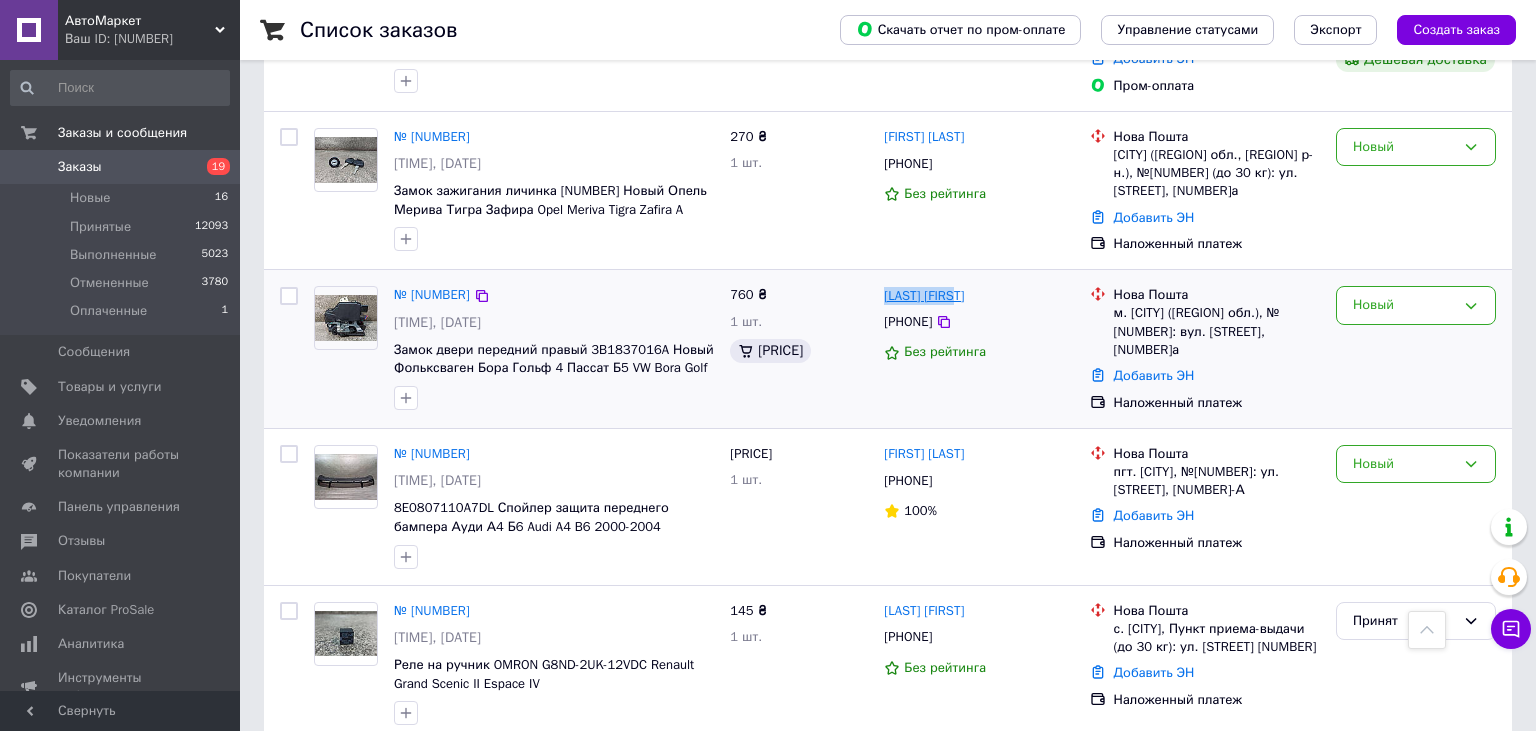 copy on "[LAST] [FIRST]" 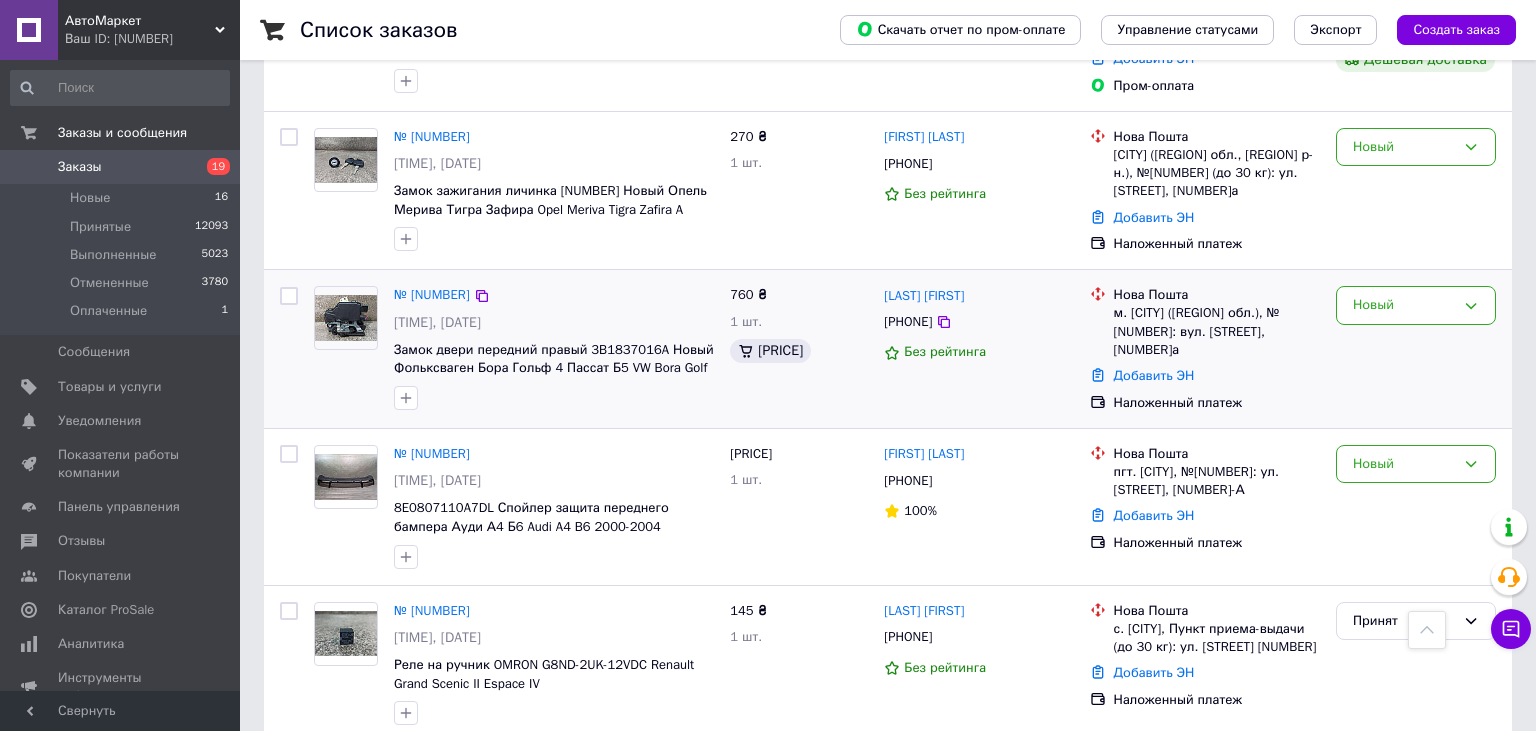click on "[PHONE]" at bounding box center (908, 322) 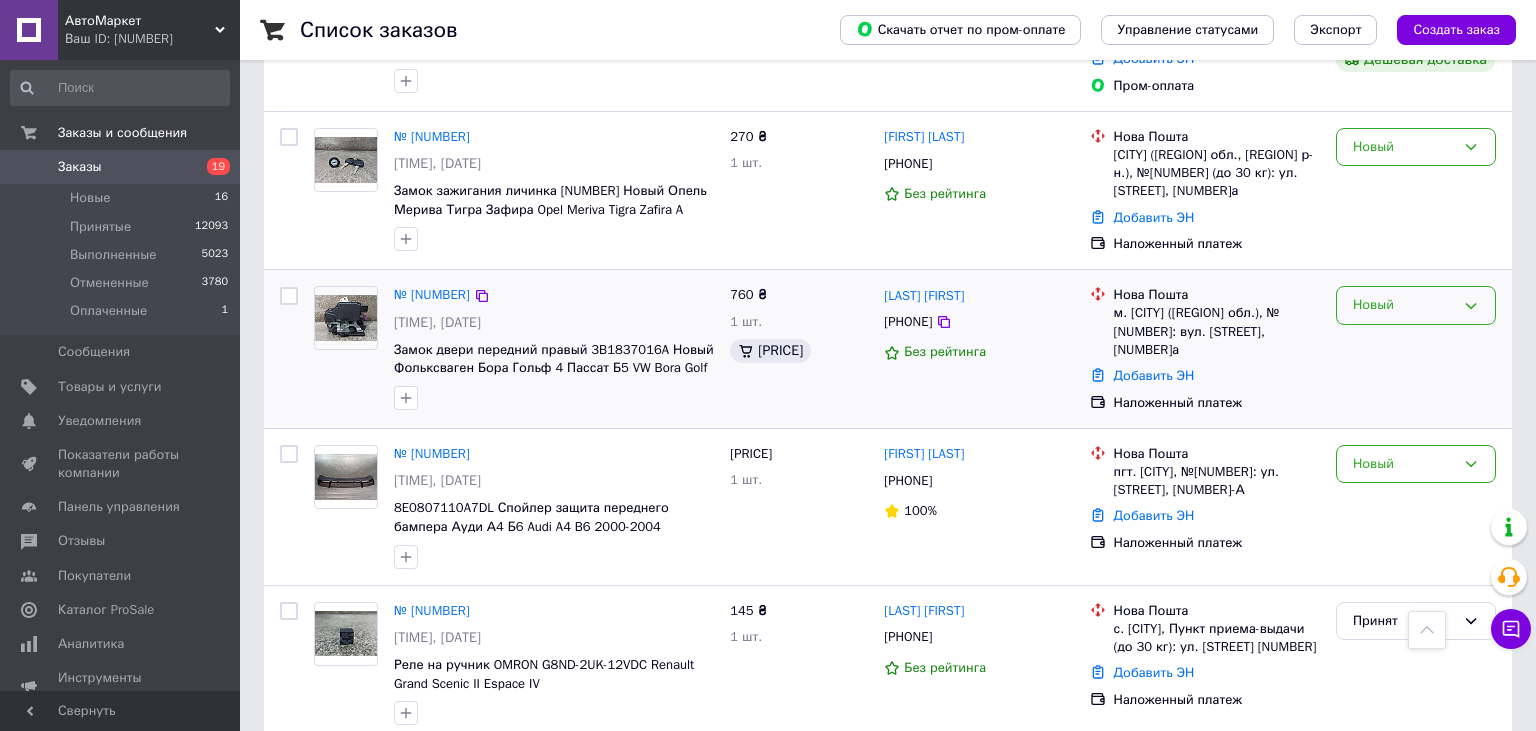 click on "Новый" at bounding box center [1416, 305] 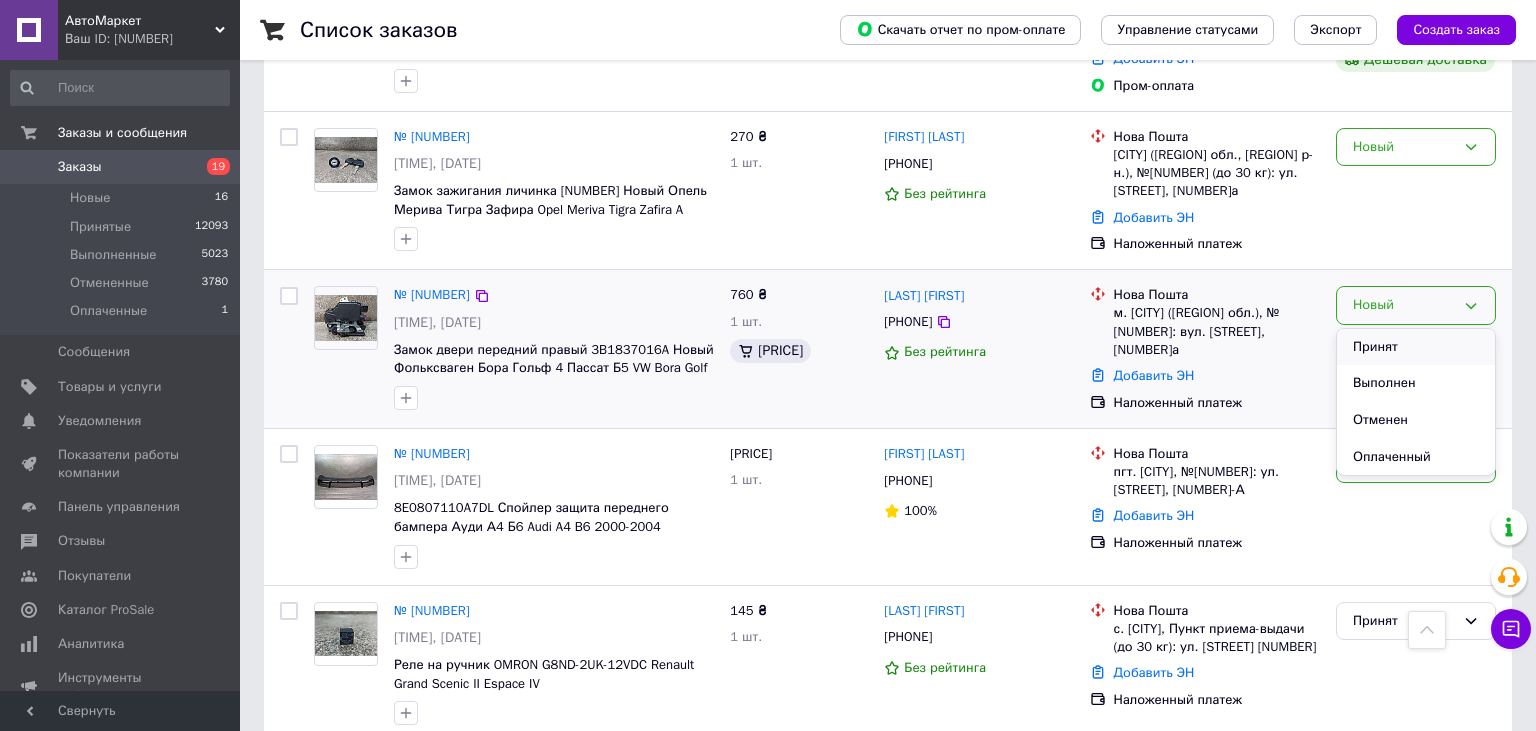 click on "Принят" at bounding box center (1416, 347) 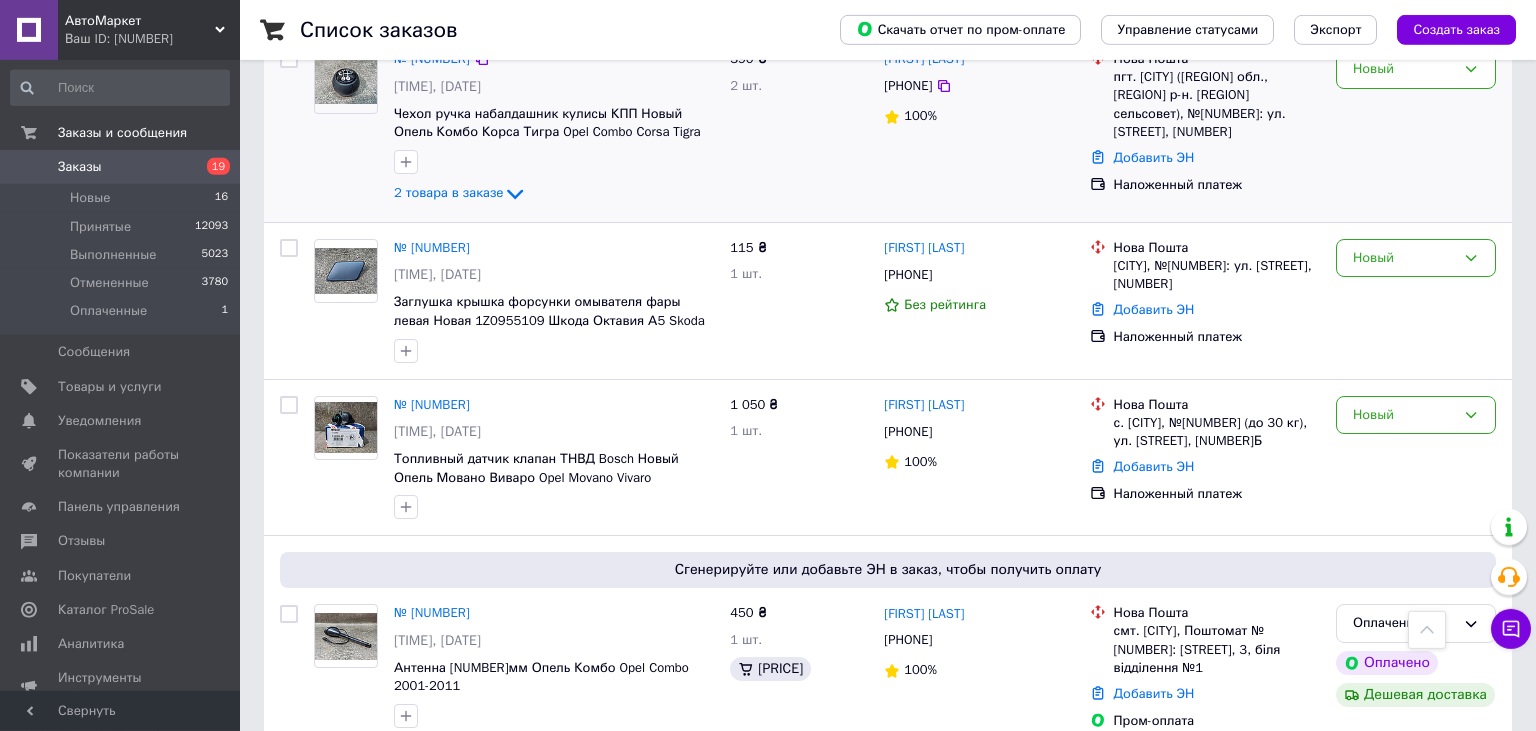 scroll, scrollTop: 1478, scrollLeft: 0, axis: vertical 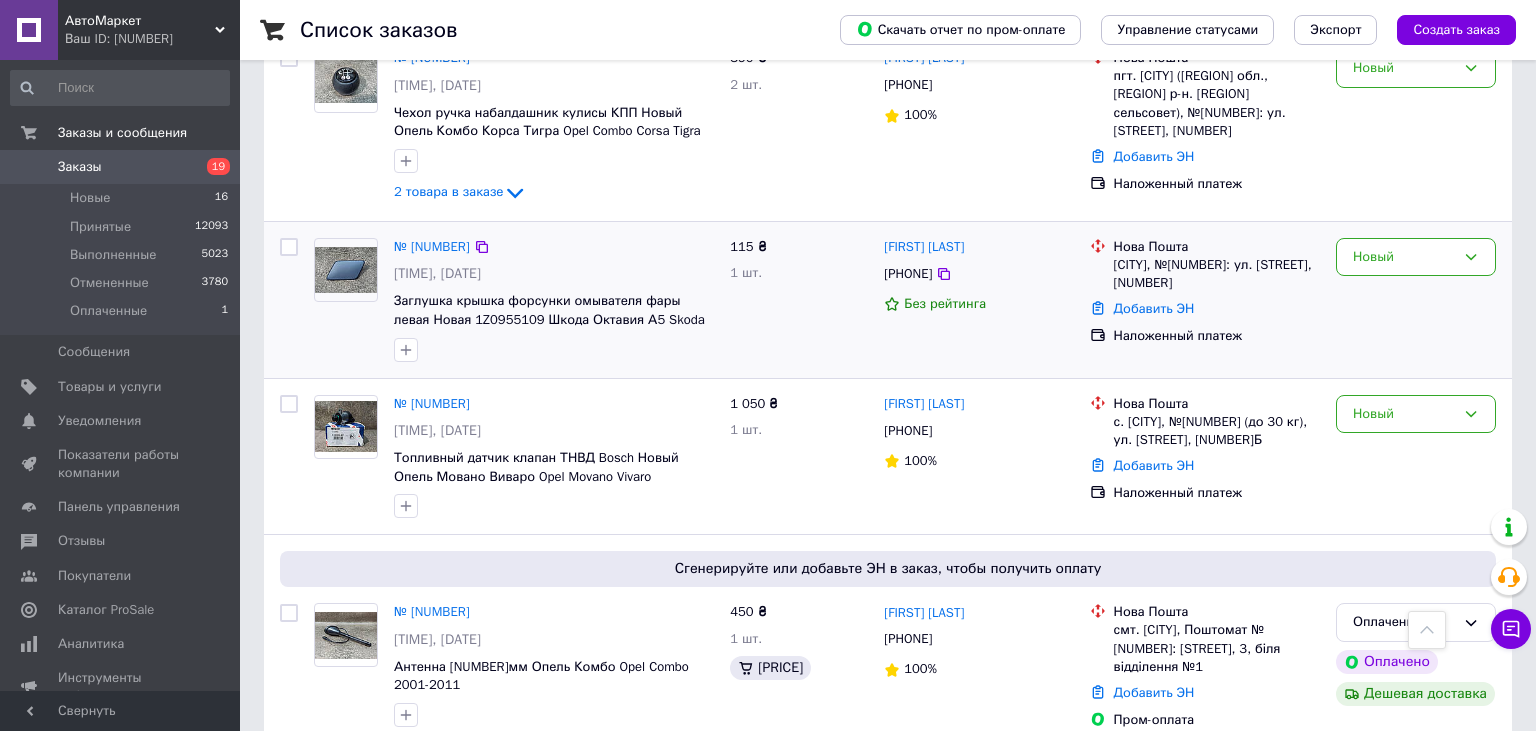 click on "[PHONE]" at bounding box center (908, 274) 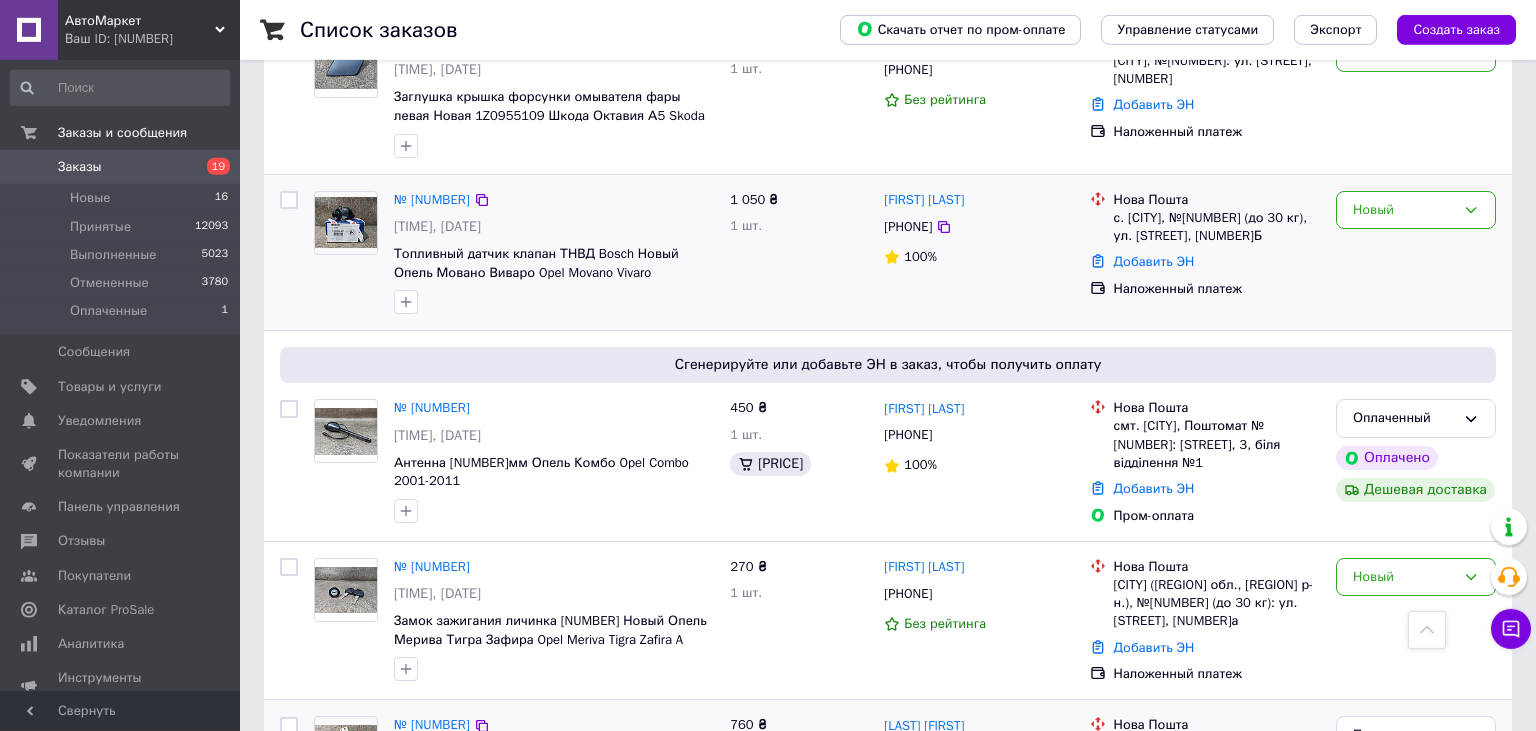scroll, scrollTop: 1689, scrollLeft: 0, axis: vertical 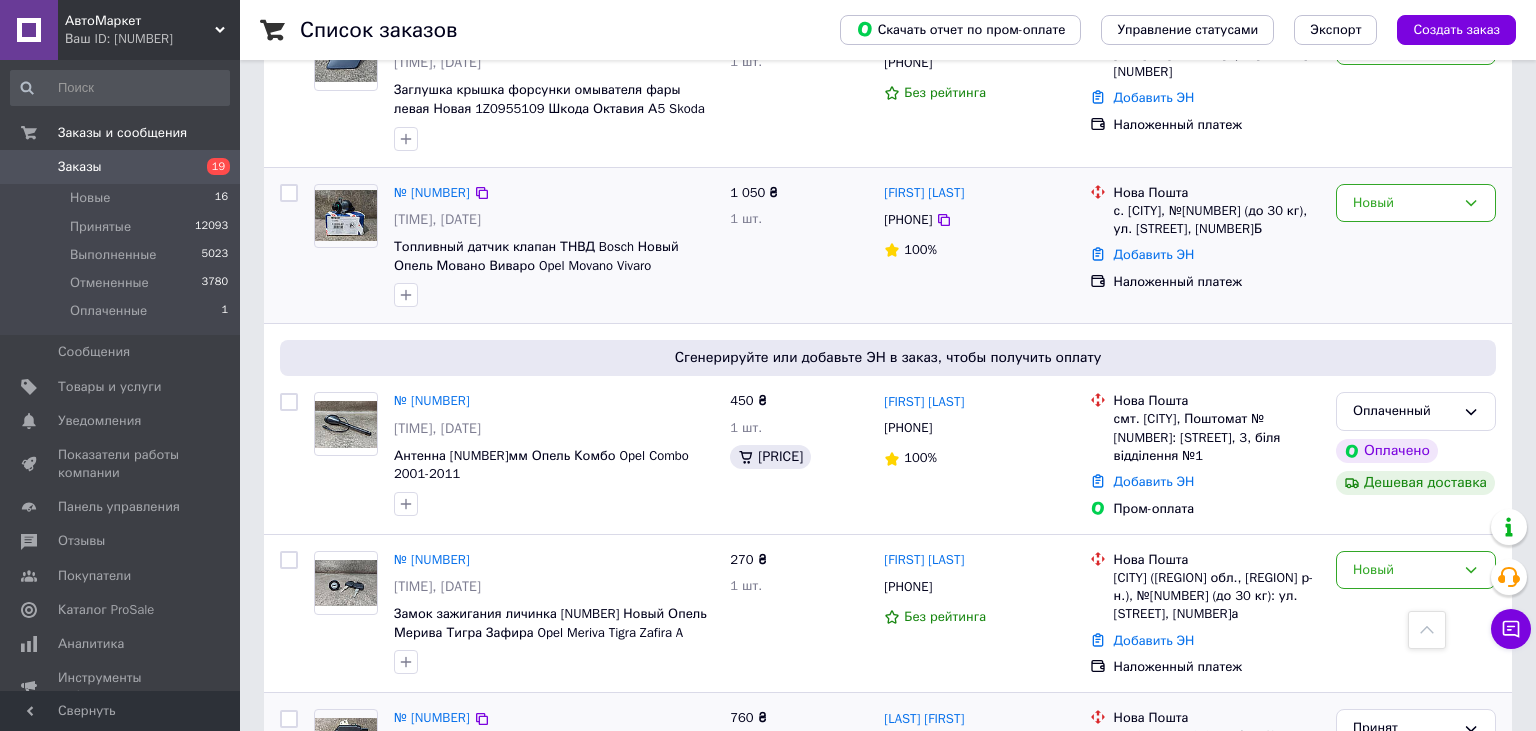 click on "[PHONE]" at bounding box center [908, 220] 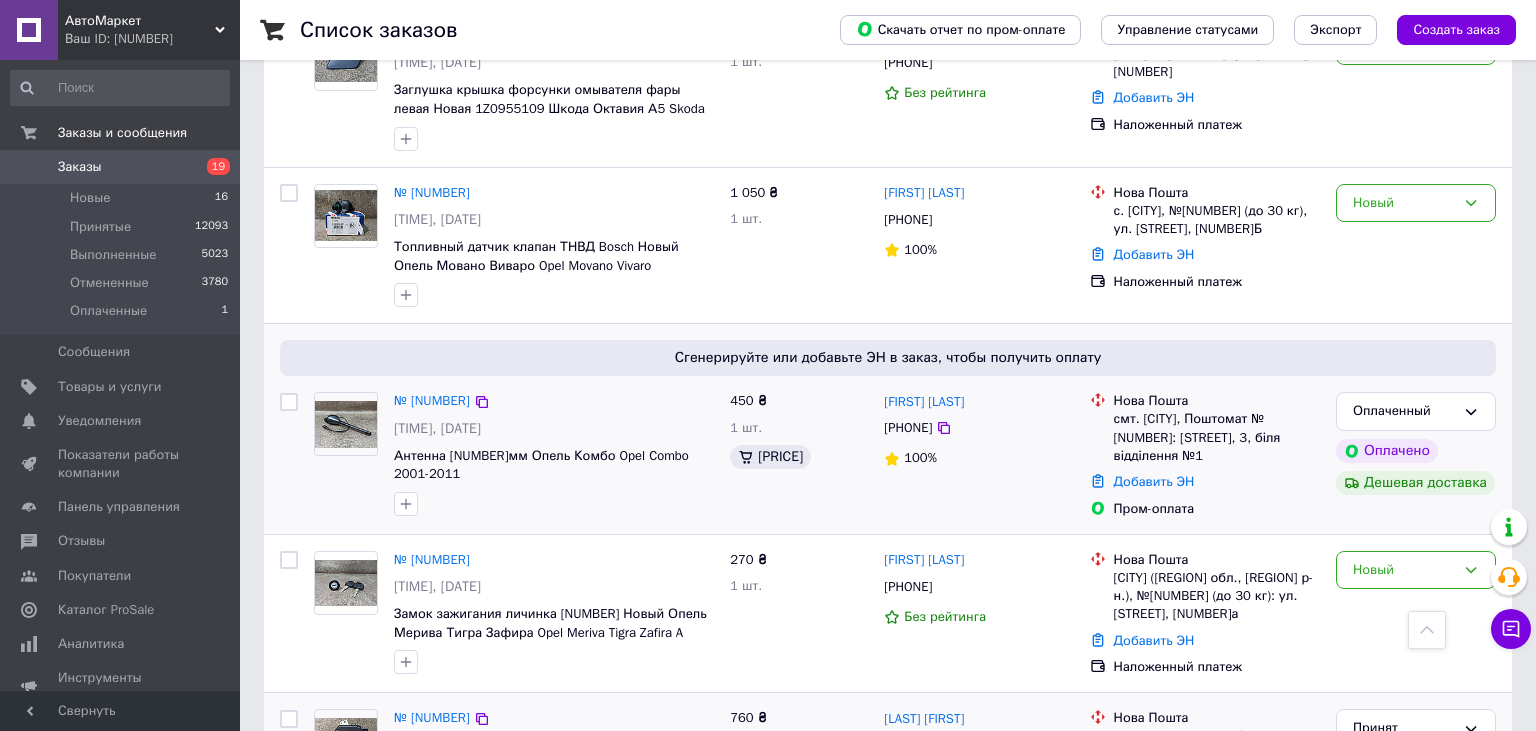 click on "[PHONE]" at bounding box center (908, 428) 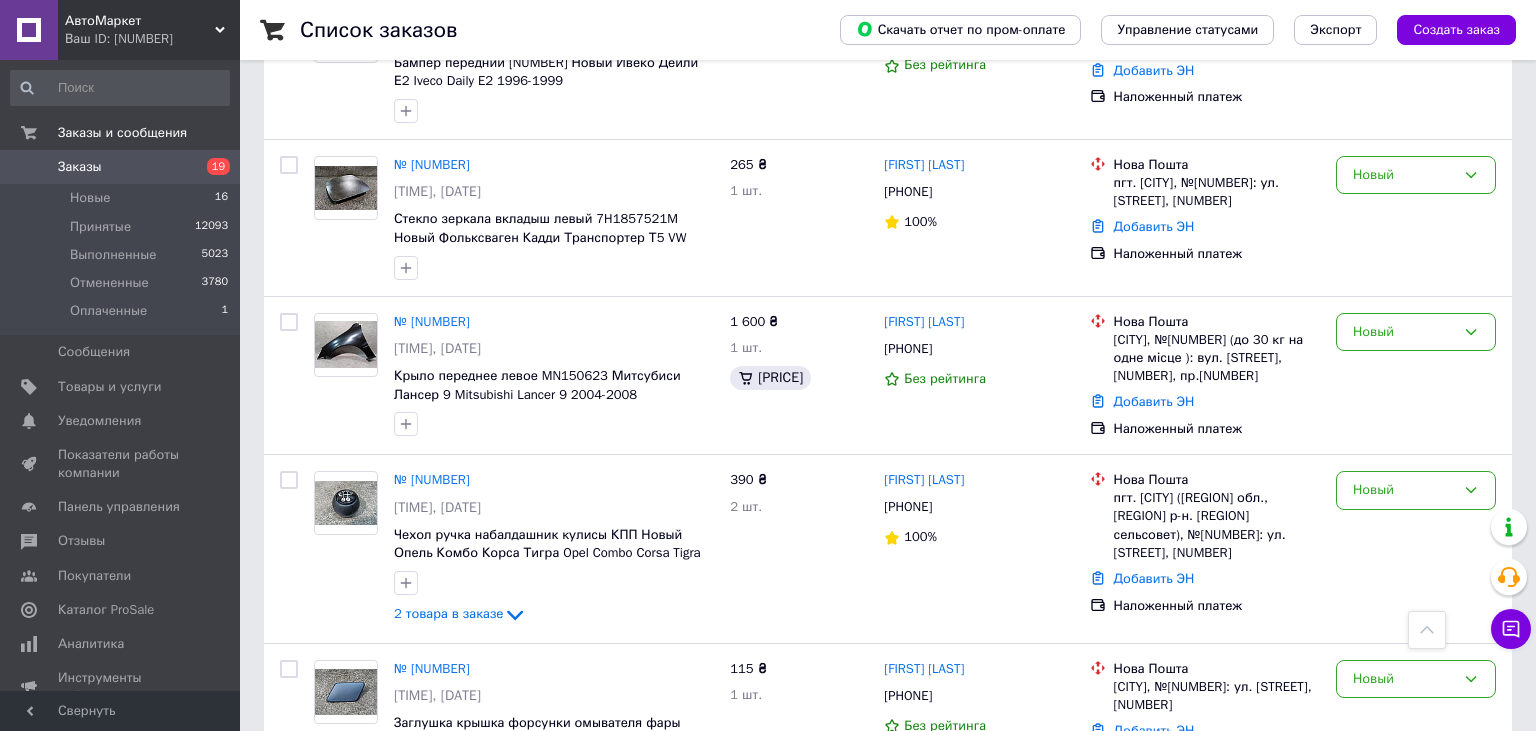 scroll, scrollTop: 105, scrollLeft: 0, axis: vertical 